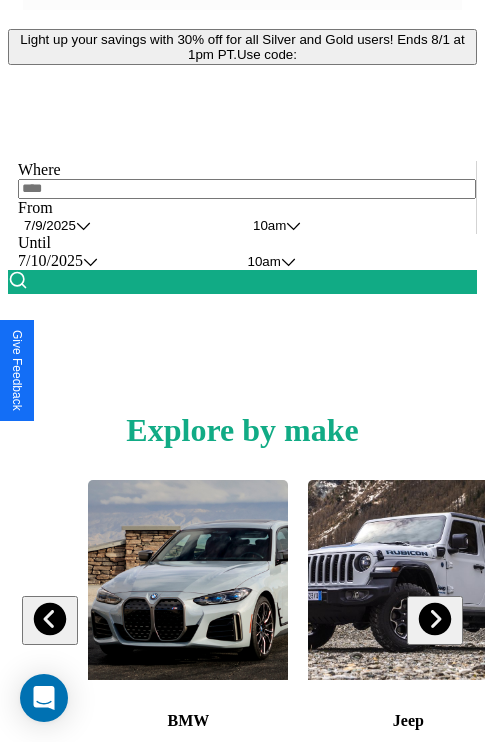 scroll, scrollTop: 308, scrollLeft: 0, axis: vertical 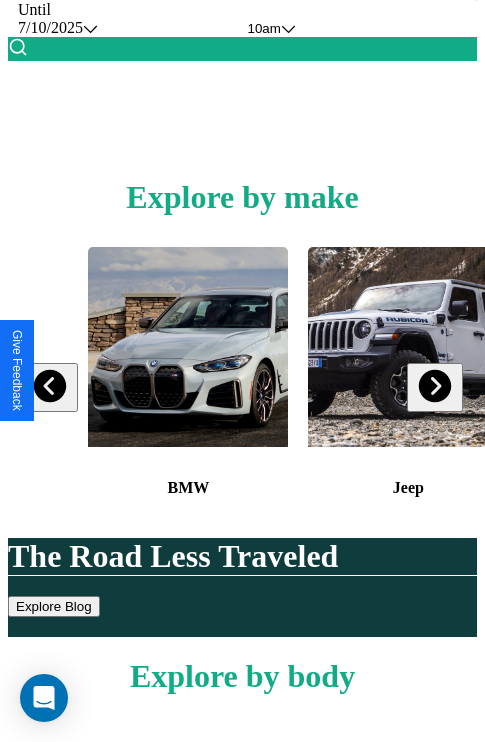 click at bounding box center [50, 386] 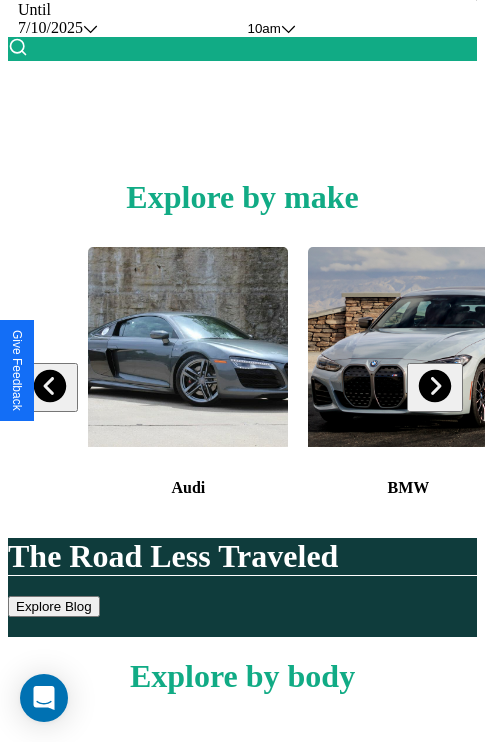 click at bounding box center [50, 386] 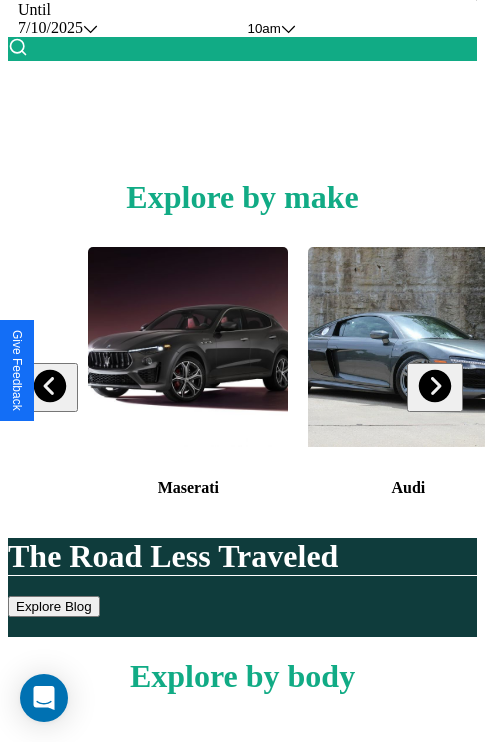 click at bounding box center (50, 386) 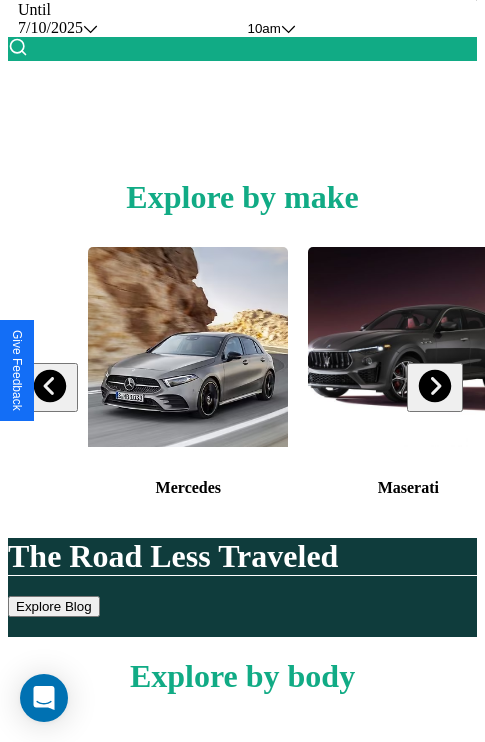 click at bounding box center [434, 386] 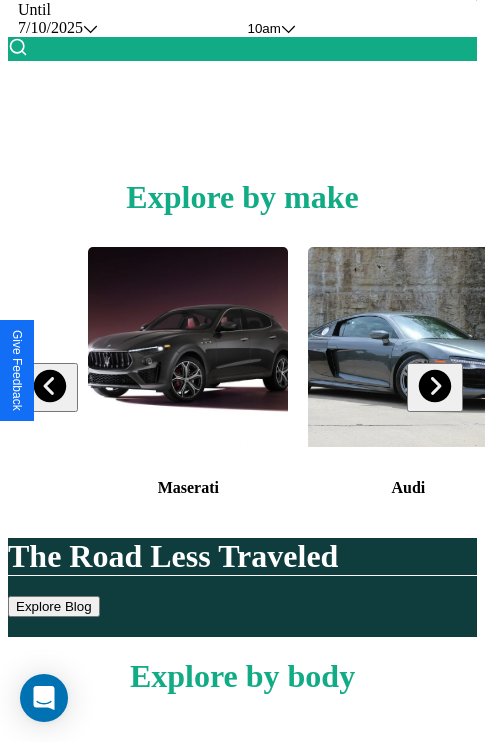click at bounding box center (50, 386) 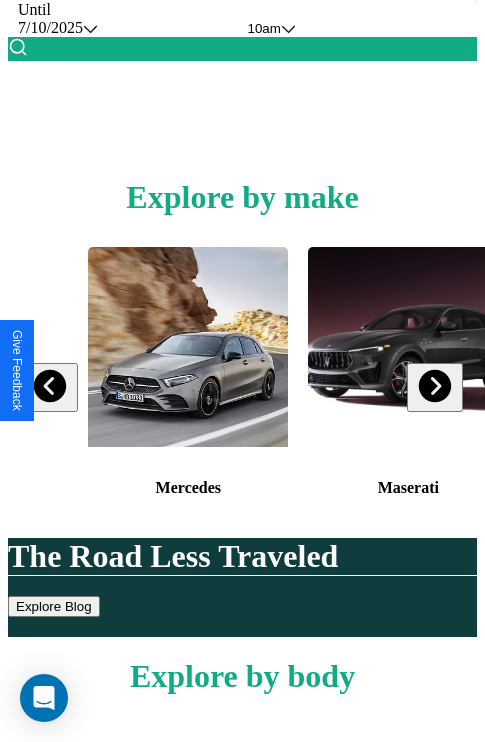 click at bounding box center (408, 347) 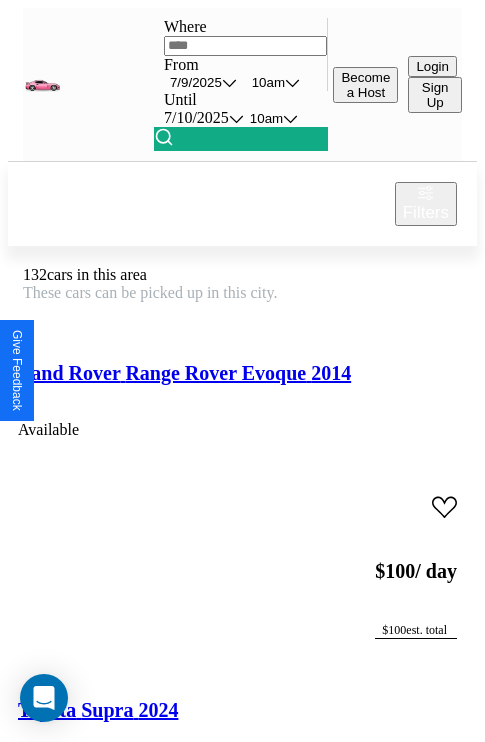 scroll, scrollTop: 95, scrollLeft: 0, axis: vertical 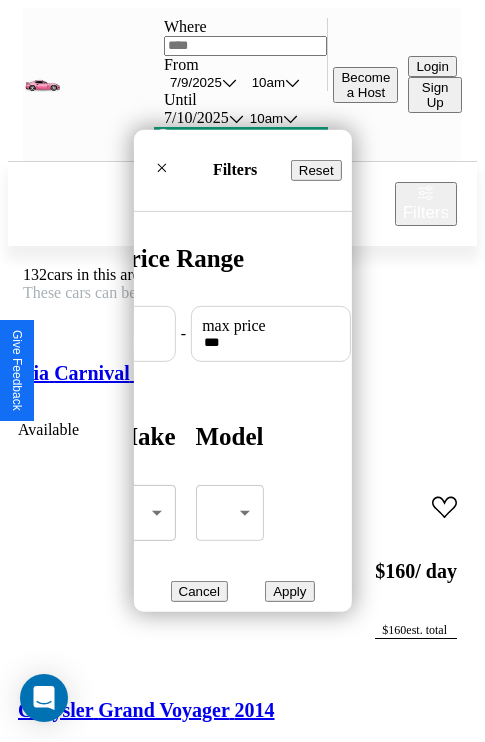 type on "***" 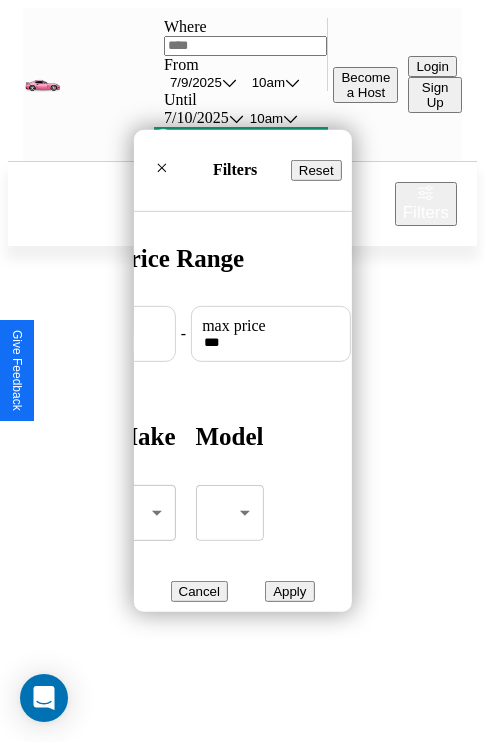 scroll, scrollTop: 0, scrollLeft: 0, axis: both 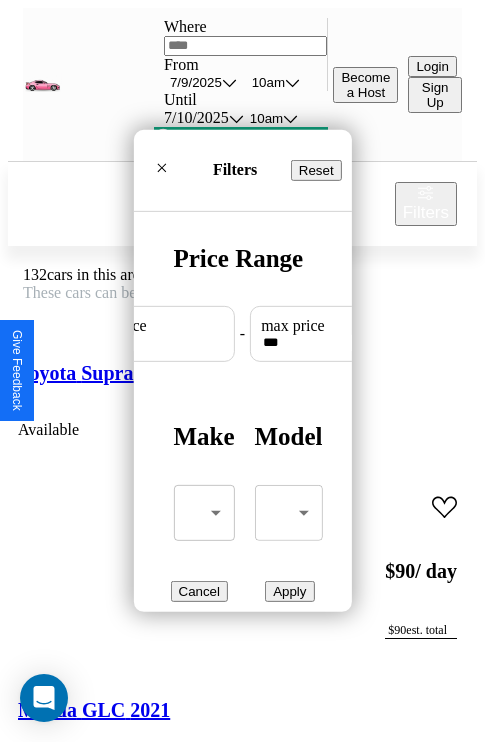 type on "**" 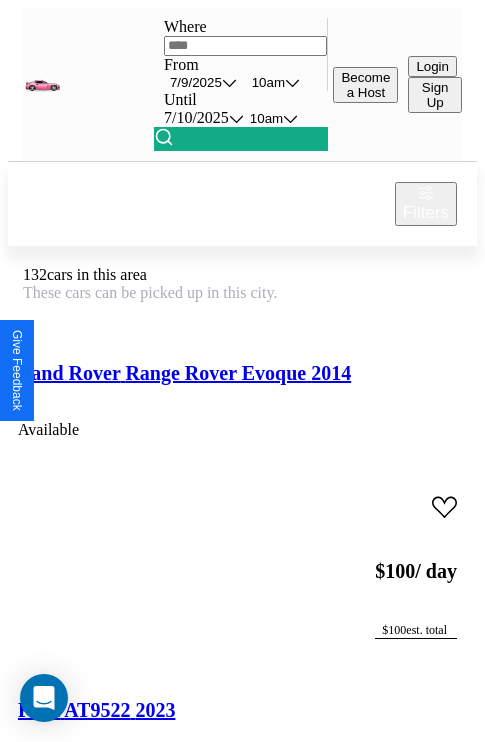 scroll, scrollTop: 95, scrollLeft: 0, axis: vertical 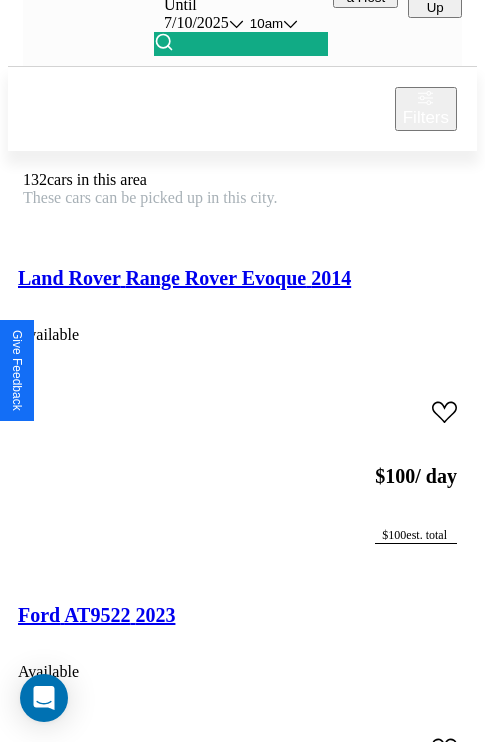 click on "Subaru   Outback   2023 Available" at bounding box center [242, 303] 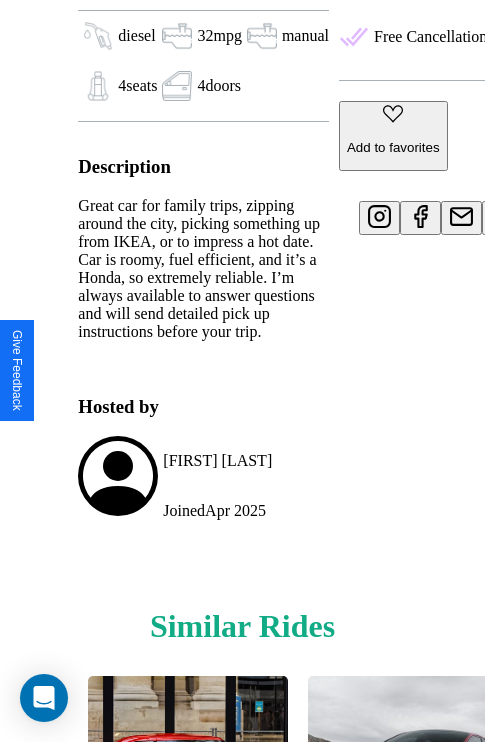 scroll, scrollTop: 1123, scrollLeft: 0, axis: vertical 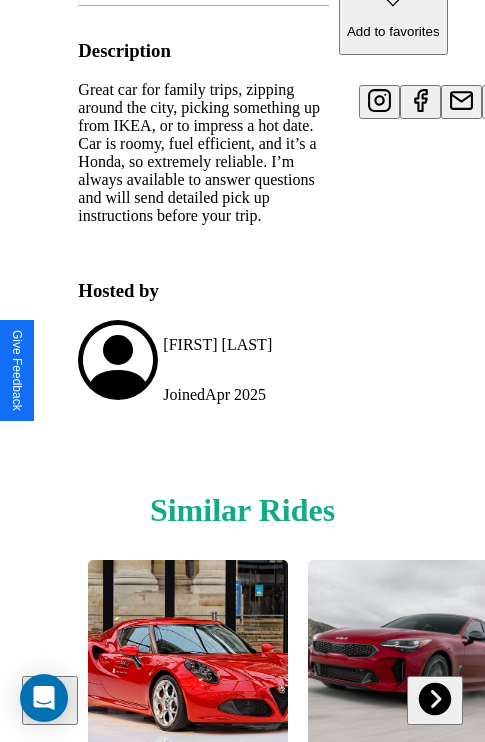 click at bounding box center (434, 699) 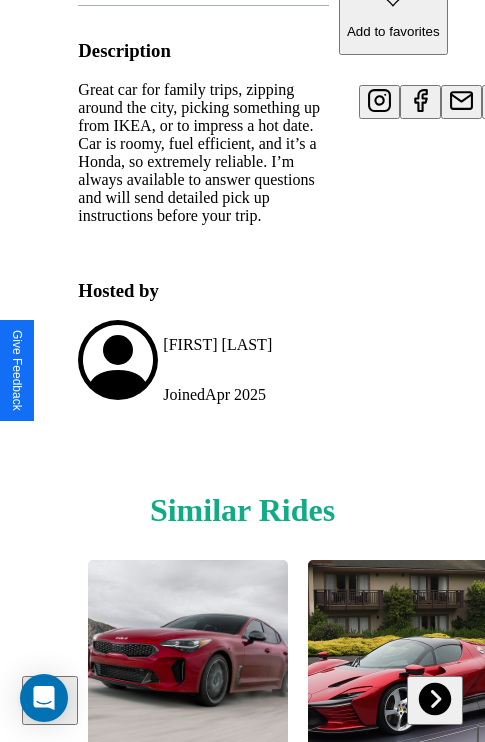 click at bounding box center [434, 699] 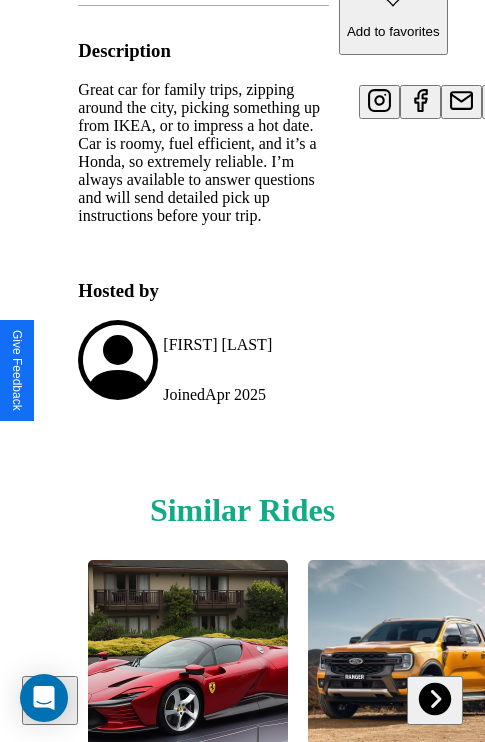 click at bounding box center [434, 699] 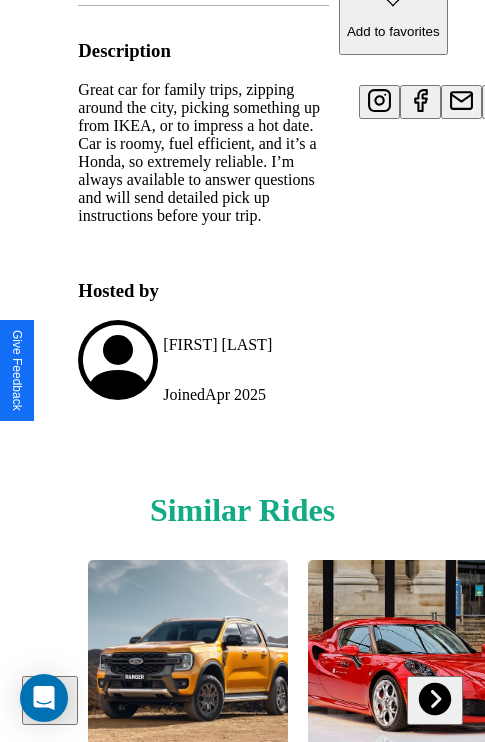 click at bounding box center (434, 699) 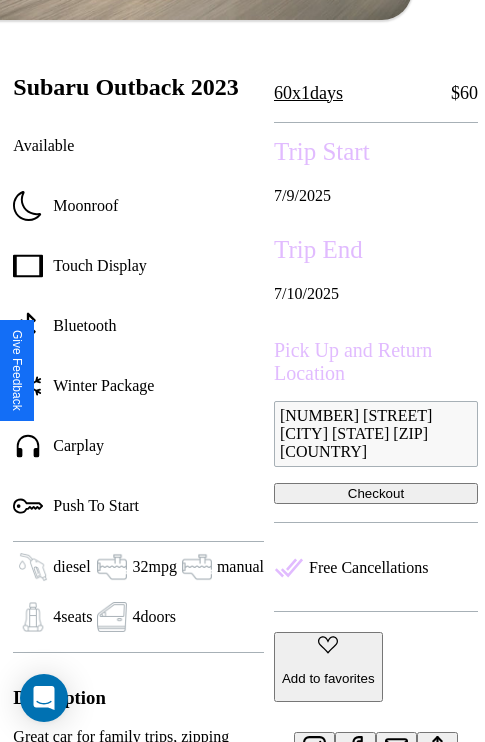 scroll, scrollTop: 409, scrollLeft: 72, axis: both 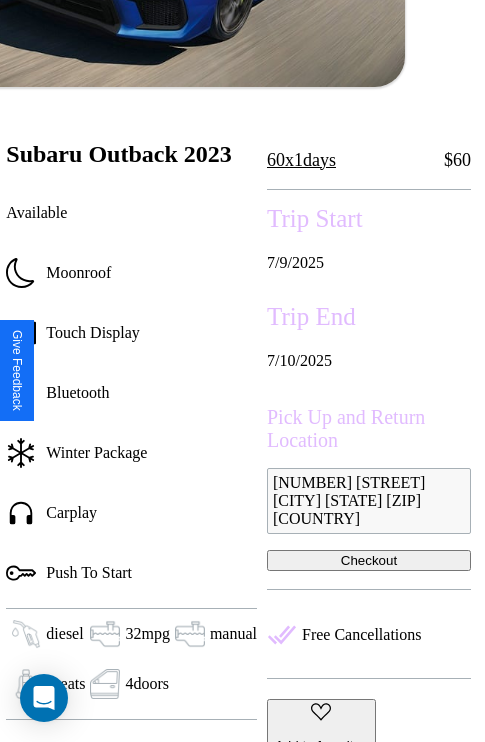 click on "[NUMBER] [STREET] [CITY] [STATE] [ZIP] [COUNTRY]" at bounding box center (369, 501) 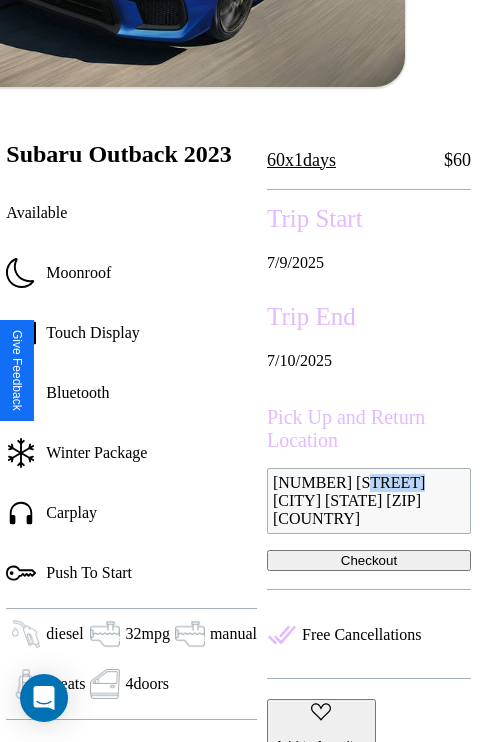 click on "[NUMBER] [STREET] [CITY] [STATE] [ZIP] [COUNTRY]" at bounding box center [369, 501] 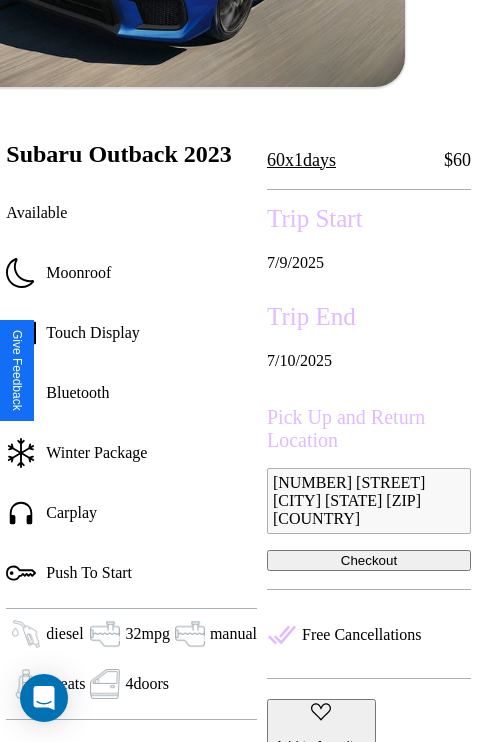 click on "[NUMBER] [STREET] [CITY] [STATE] [ZIP] [COUNTRY]" at bounding box center (369, 501) 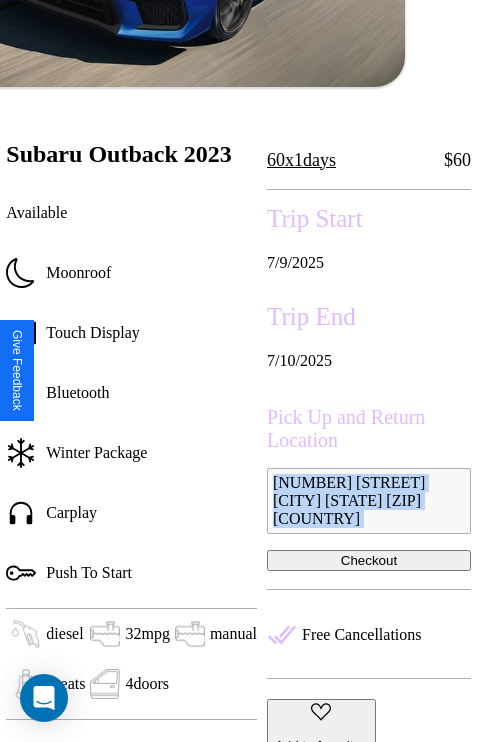 click on "[NUMBER] [STREET] [CITY] [STATE] [ZIP] [COUNTRY]" at bounding box center [369, 501] 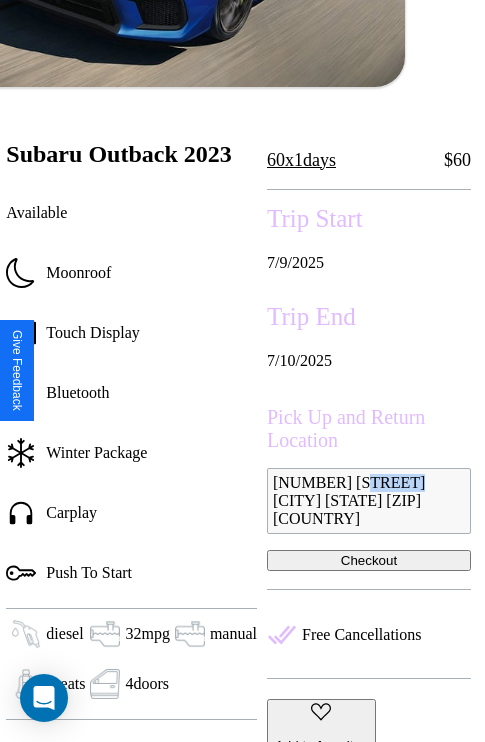 click on "[NUMBER] [STREET] [CITY] [STATE] [ZIP] [COUNTRY]" at bounding box center [369, 501] 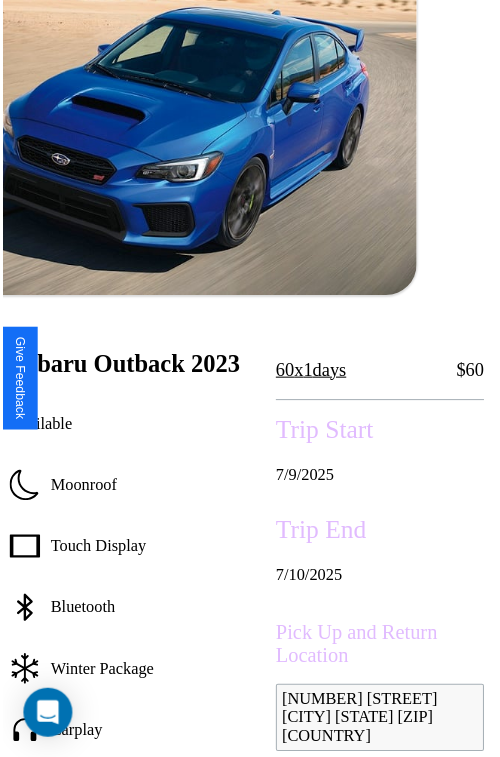 scroll, scrollTop: 203, scrollLeft: 72, axis: both 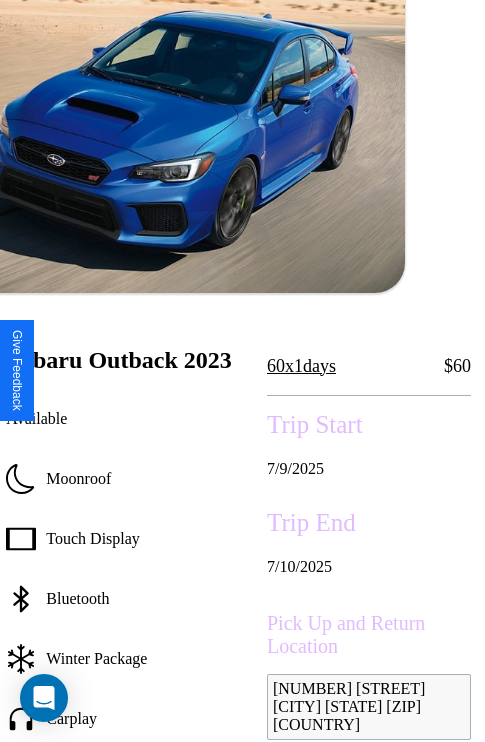 click on "7 / 9 / 2025" at bounding box center [369, 469] 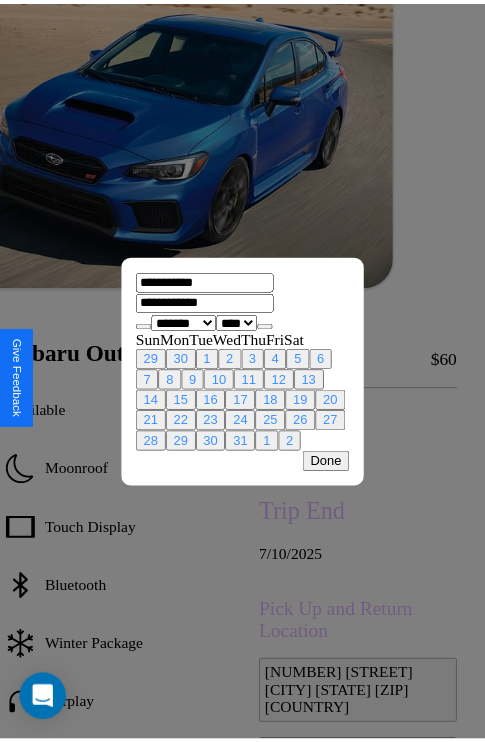 scroll, scrollTop: 0, scrollLeft: 72, axis: horizontal 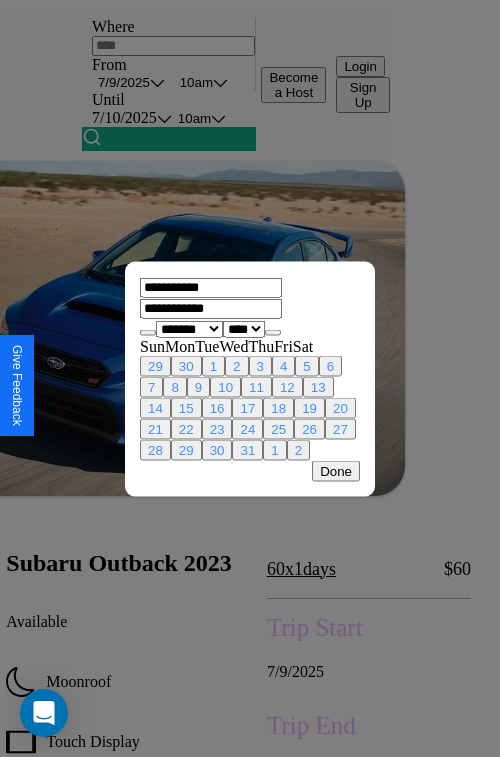 click at bounding box center [250, 378] 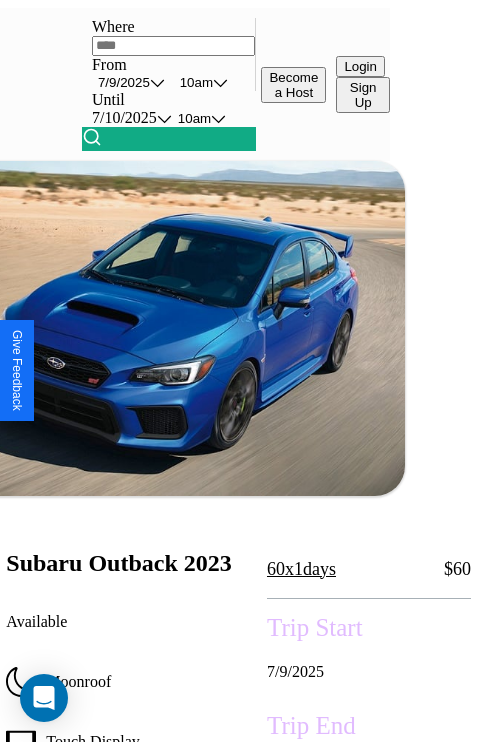 scroll, scrollTop: 481, scrollLeft: 72, axis: both 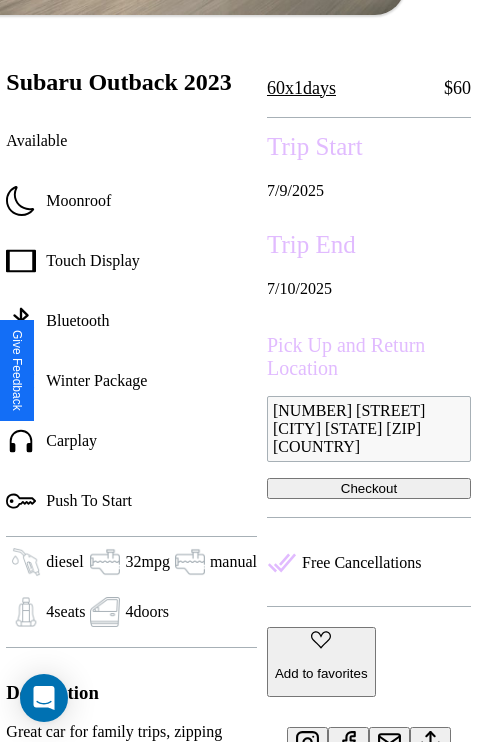 click on "Checkout" at bounding box center (369, 488) 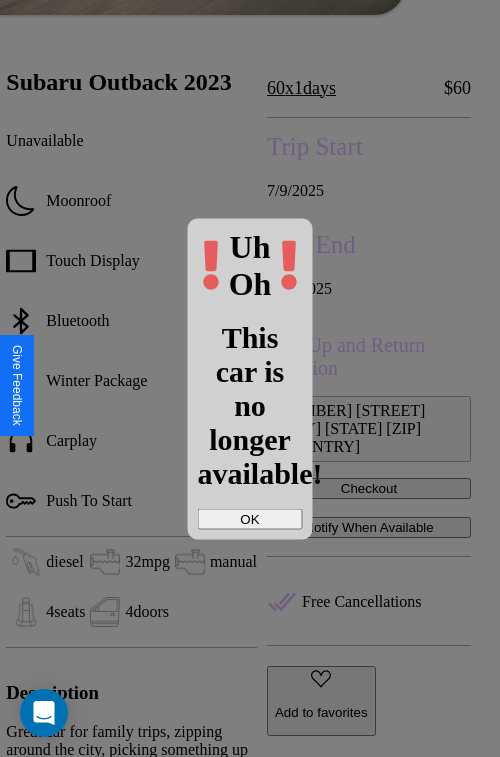 click on "OK" at bounding box center (250, 518) 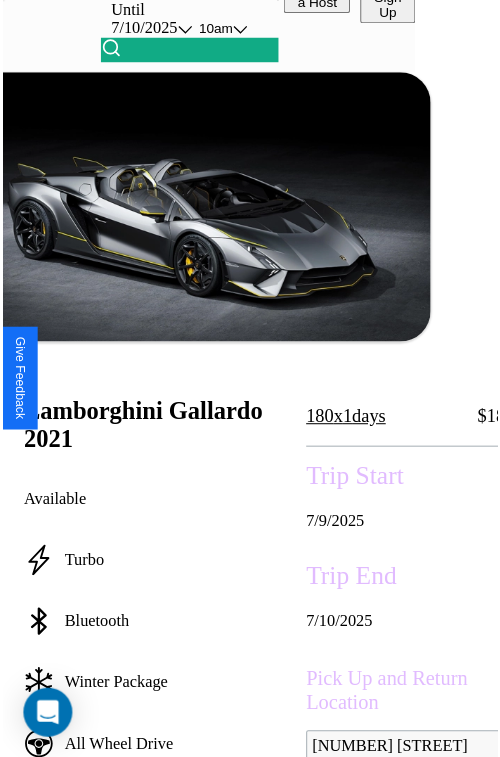 scroll, scrollTop: 130, scrollLeft: 84, axis: both 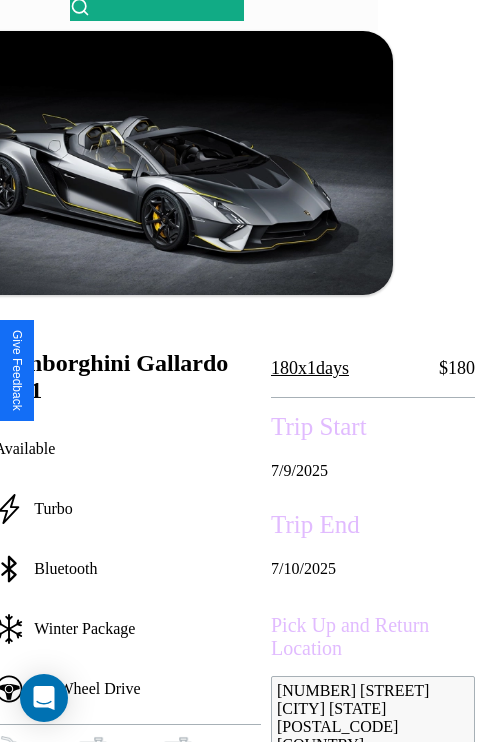 click on "7 / 9 / 2025" at bounding box center (373, 471) 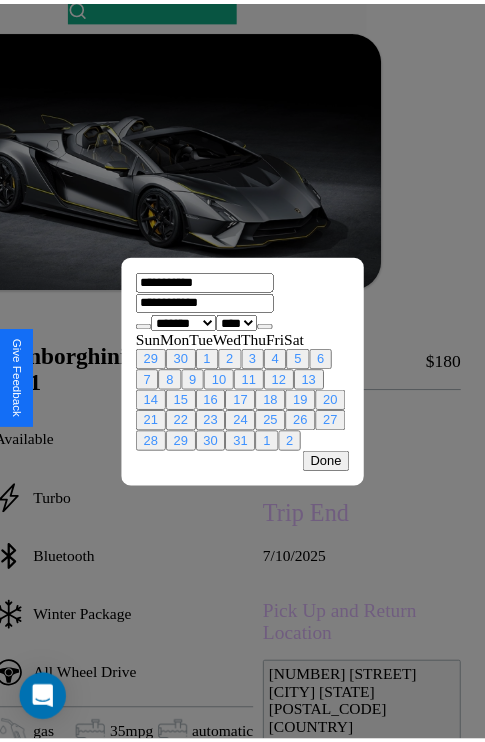 scroll, scrollTop: 0, scrollLeft: 84, axis: horizontal 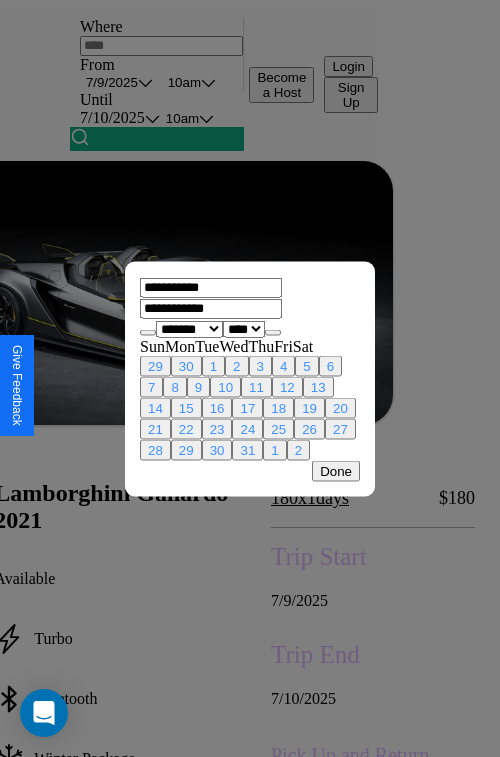 click at bounding box center (250, 378) 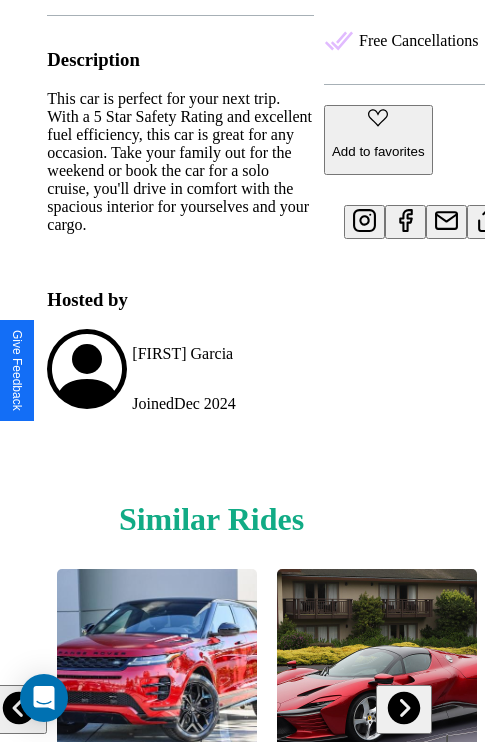 scroll, scrollTop: 970, scrollLeft: 30, axis: both 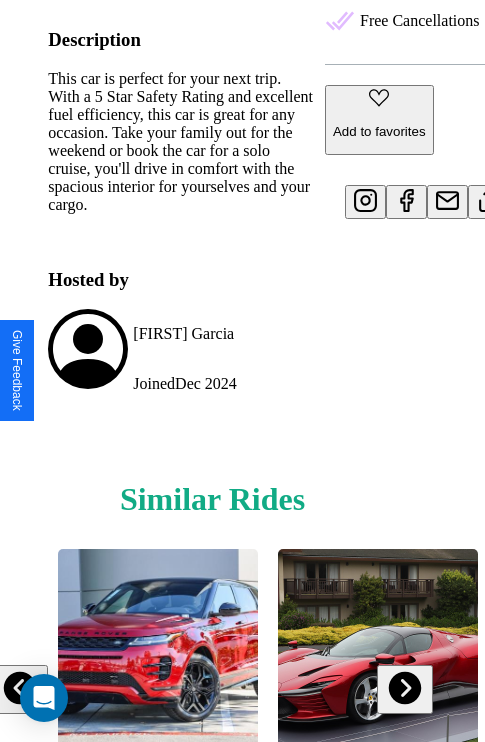 click at bounding box center [20, 688] 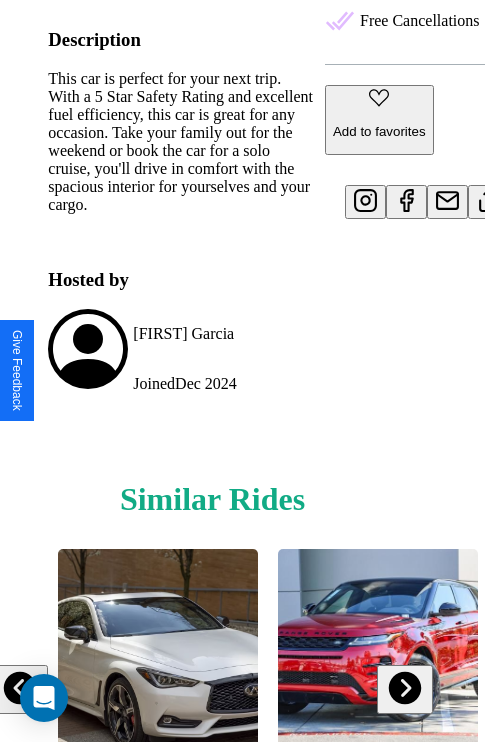 click at bounding box center [20, 688] 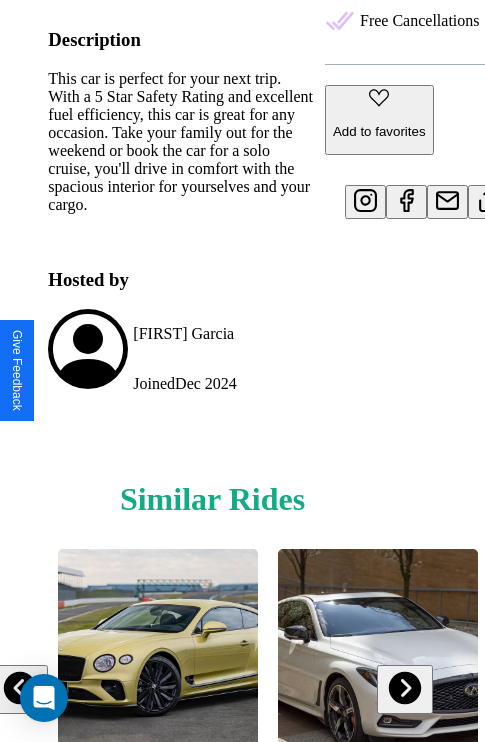 click at bounding box center [404, 688] 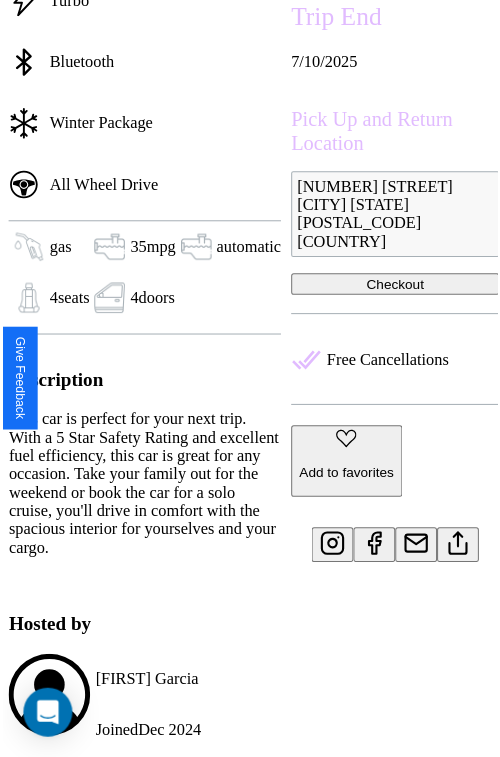 scroll, scrollTop: 550, scrollLeft: 84, axis: both 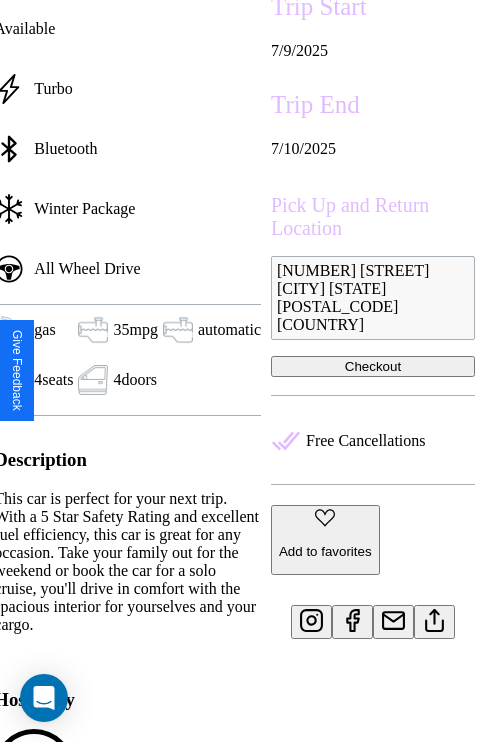 click on "Add to favorites" at bounding box center (325, 551) 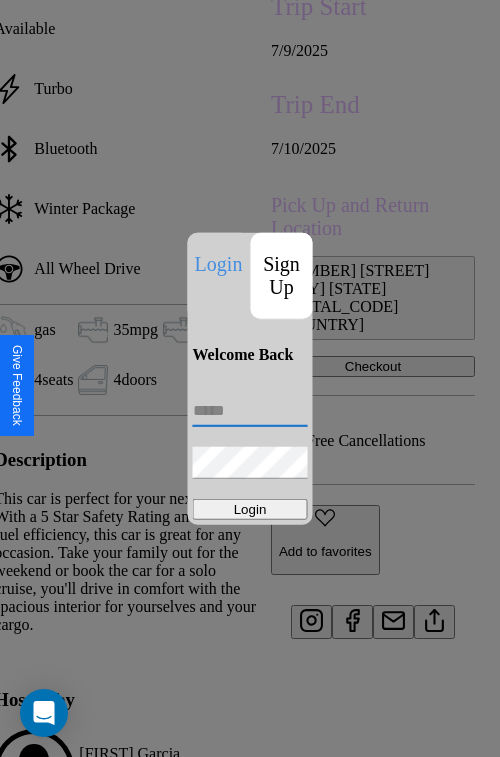 click at bounding box center [250, 411] 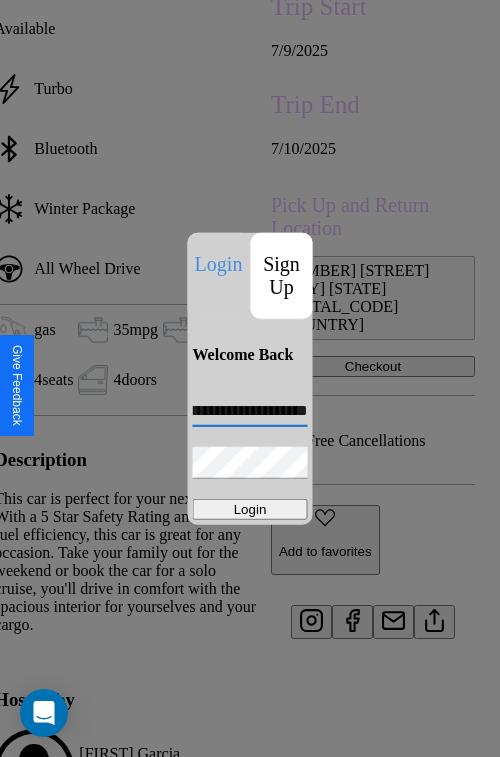 scroll, scrollTop: 0, scrollLeft: 54, axis: horizontal 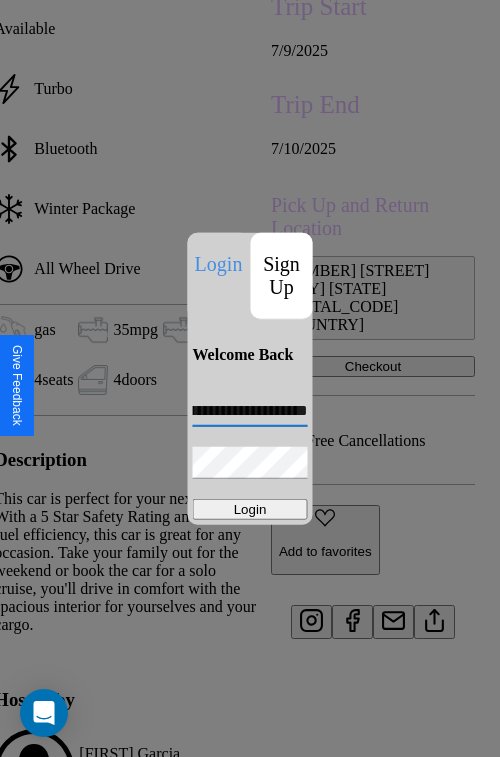 type on "**********" 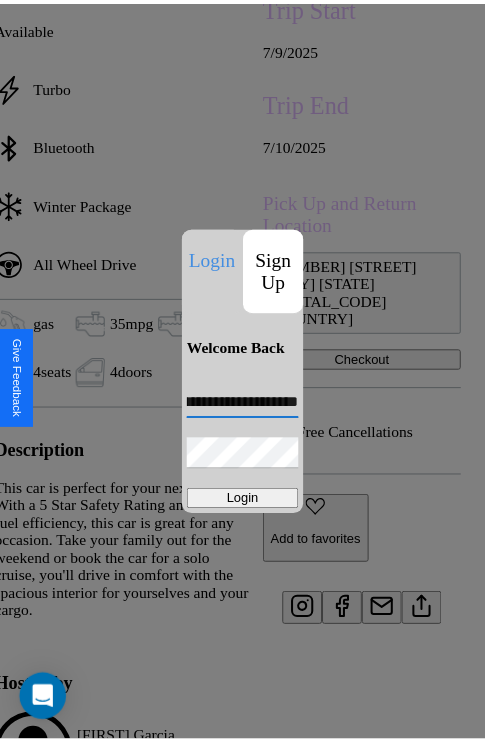 scroll, scrollTop: 0, scrollLeft: 0, axis: both 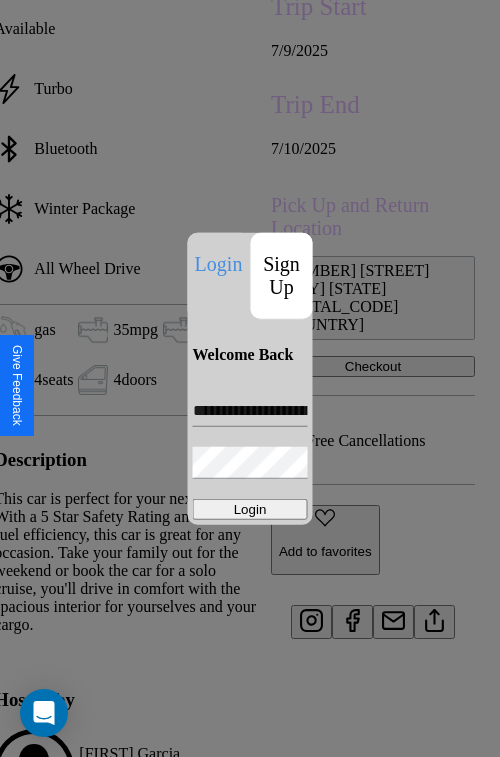 click on "Login" at bounding box center (250, 509) 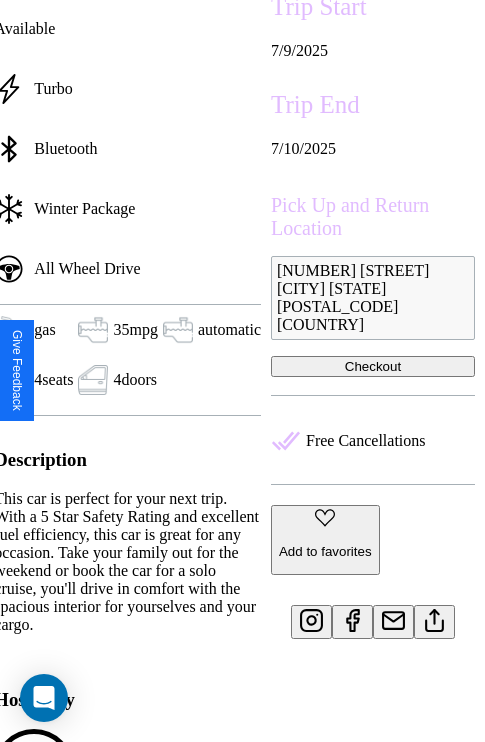 scroll, scrollTop: 550, scrollLeft: 84, axis: both 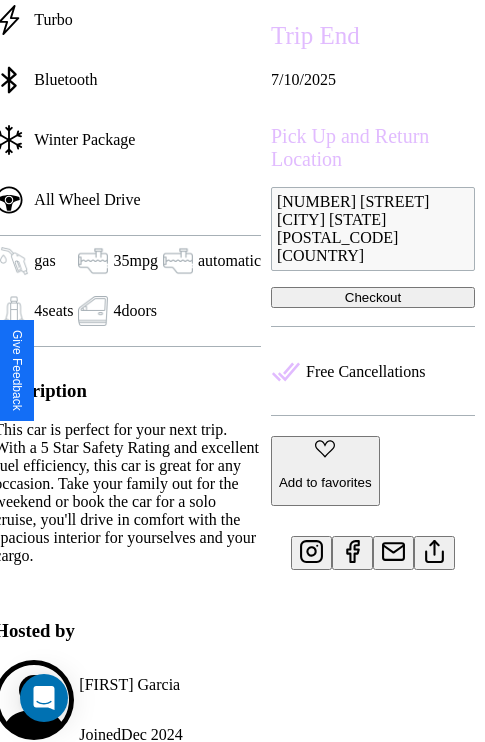 click at bounding box center (434, 549) 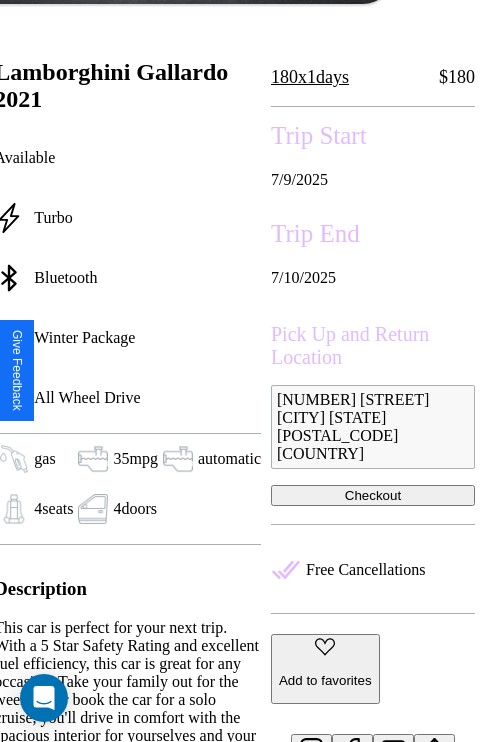 scroll, scrollTop: 408, scrollLeft: 84, axis: both 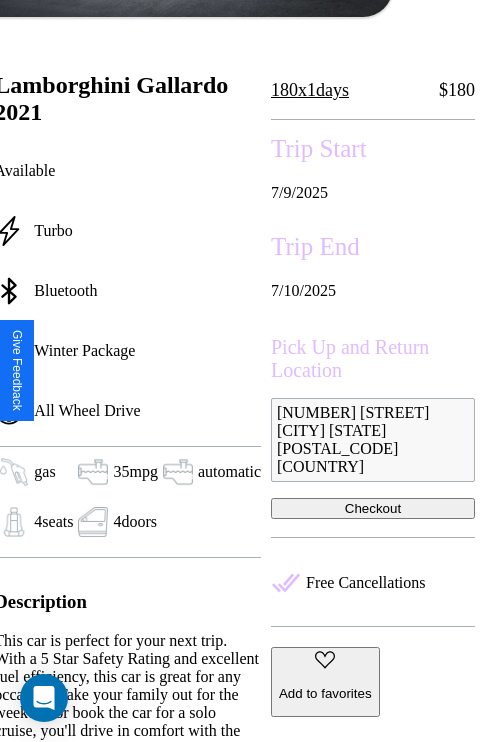 click on "Checkout" at bounding box center (373, 508) 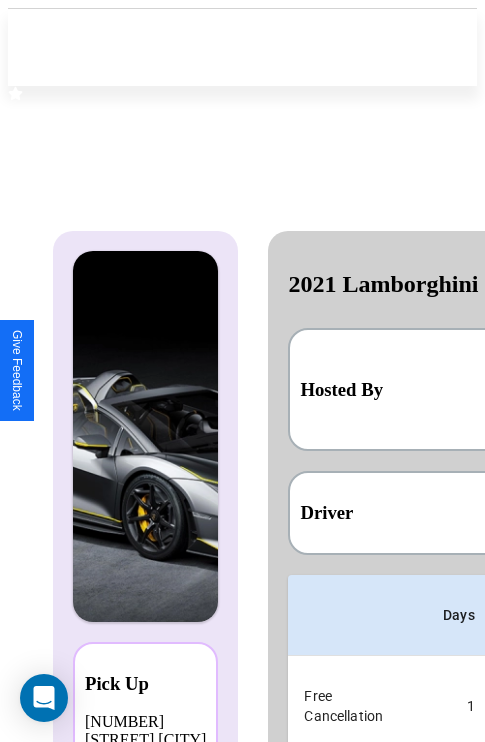 scroll, scrollTop: 0, scrollLeft: 378, axis: horizontal 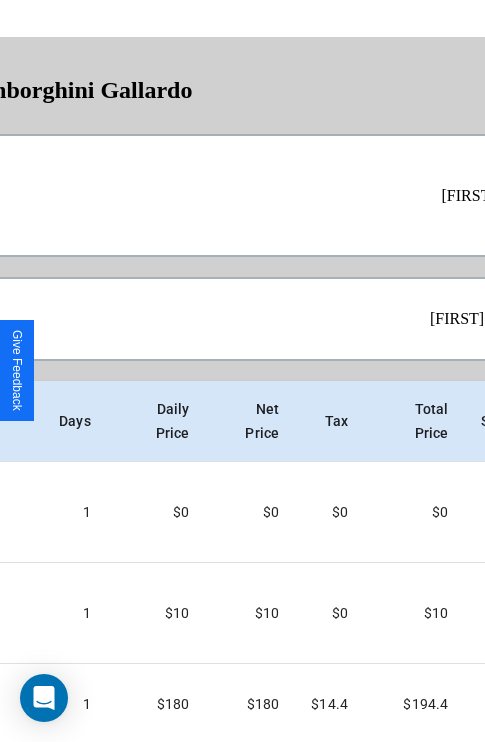 click on "Checkout" at bounding box center (456, 873) 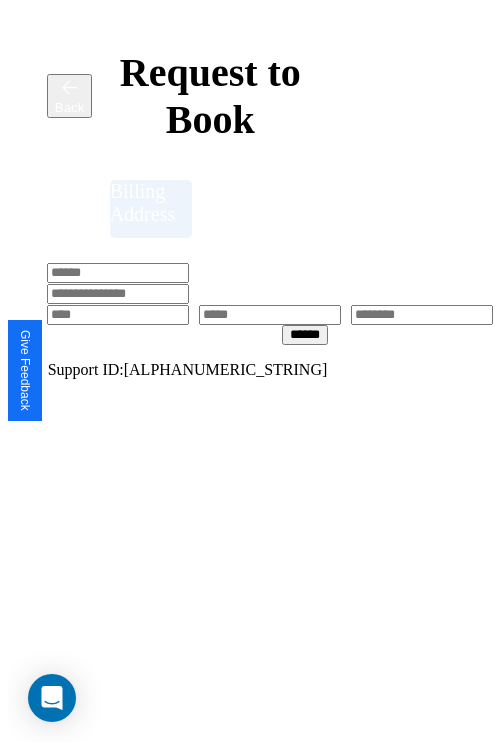 scroll, scrollTop: 0, scrollLeft: 0, axis: both 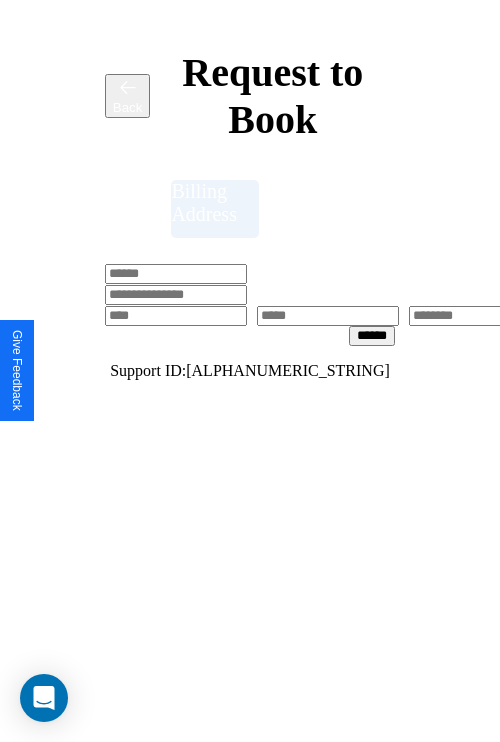 click at bounding box center [176, 274] 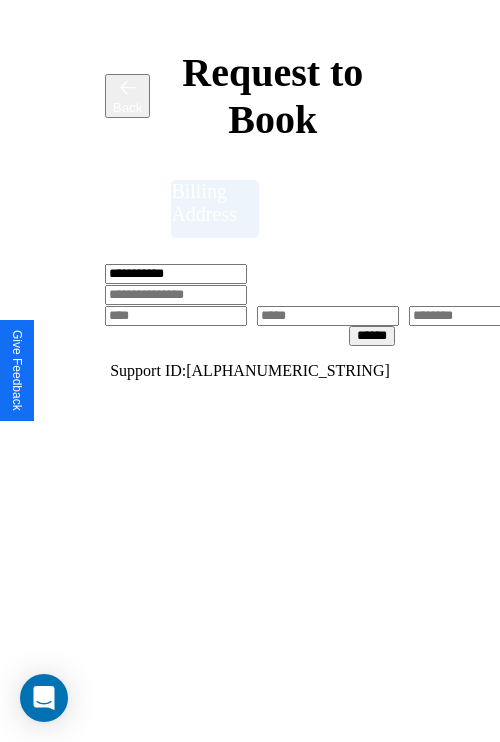 type on "**********" 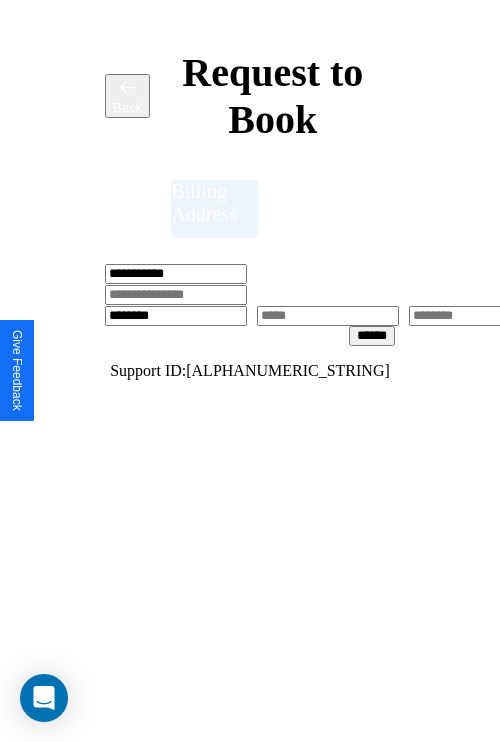 type on "********" 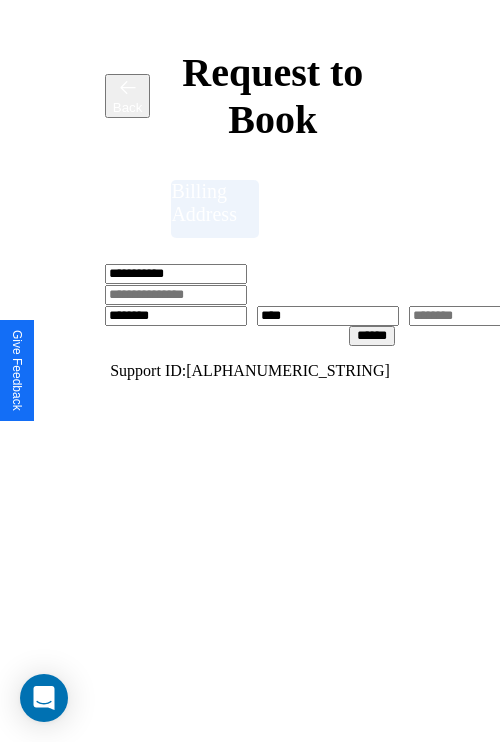 scroll, scrollTop: 0, scrollLeft: 517, axis: horizontal 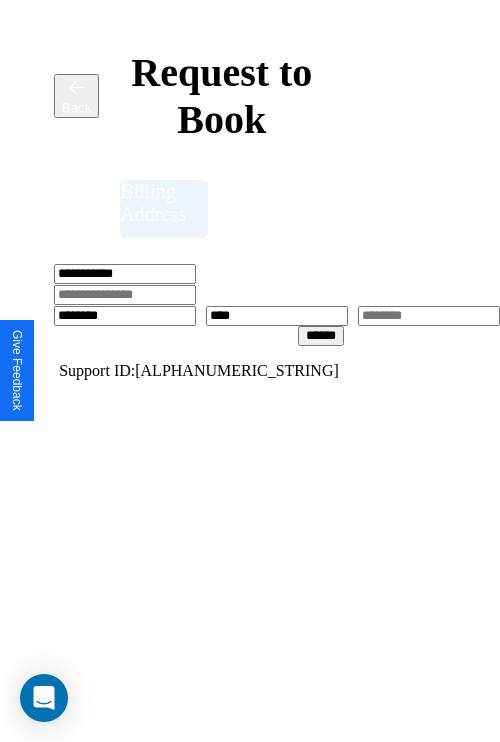 type on "****" 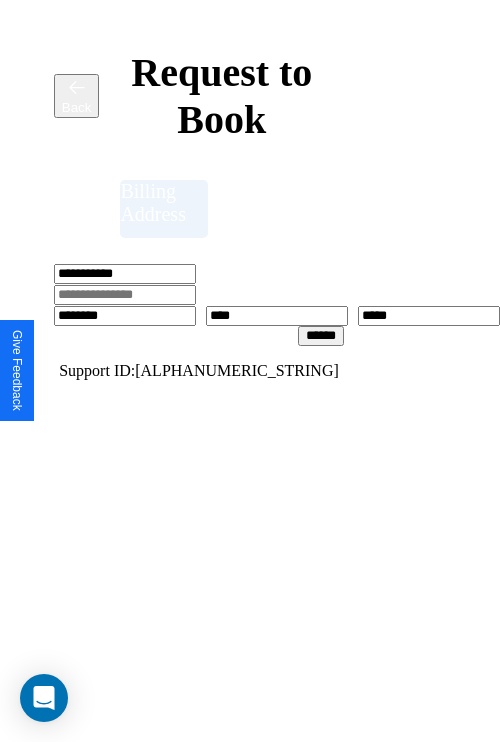 type on "*****" 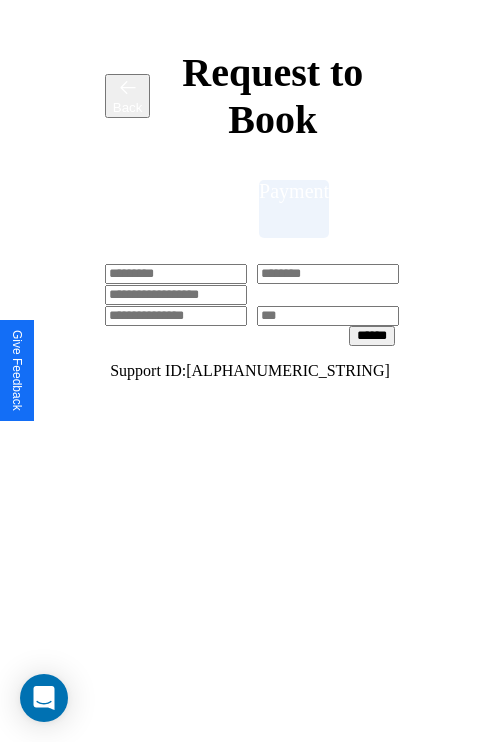 click at bounding box center [176, 274] 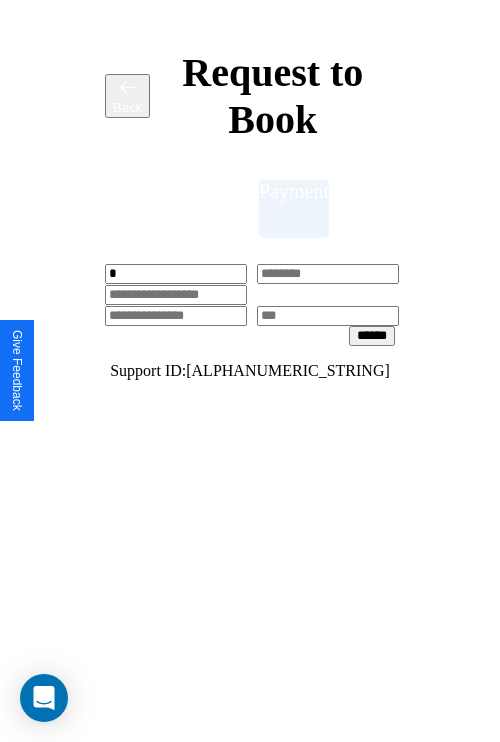 scroll, scrollTop: 0, scrollLeft: 131, axis: horizontal 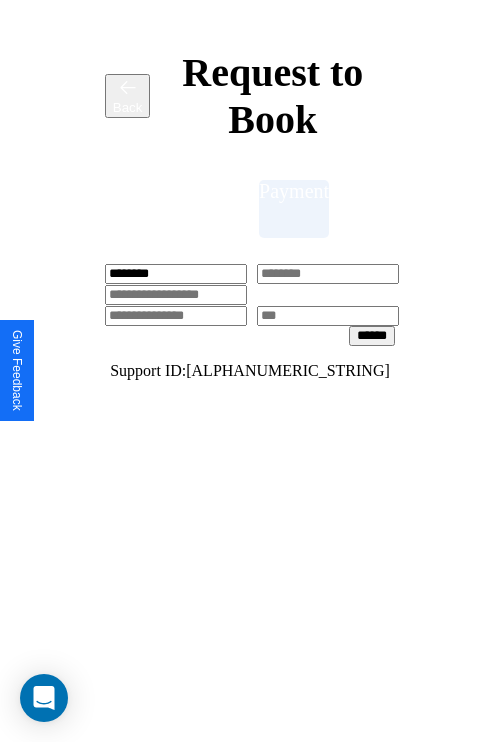 type on "********" 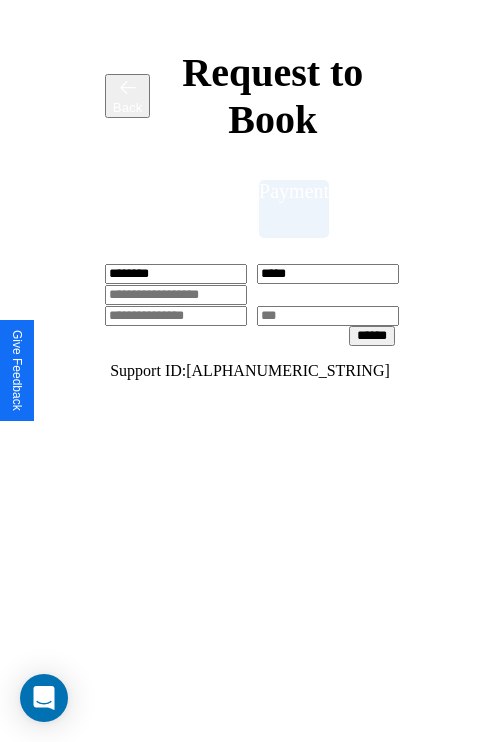 type on "*****" 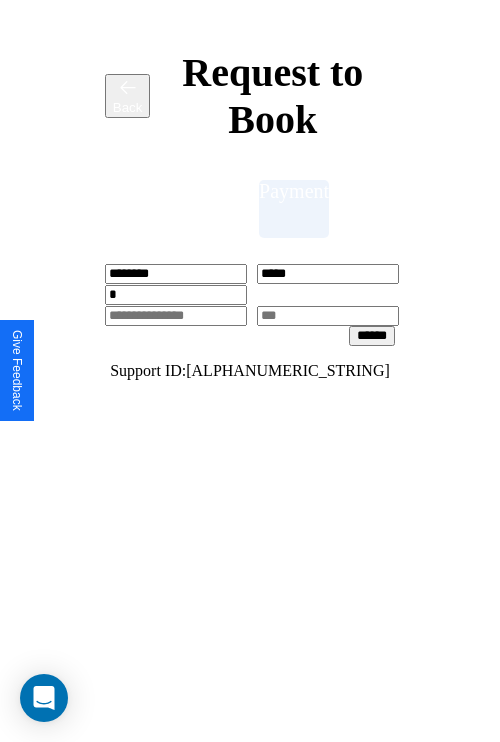 scroll, scrollTop: 0, scrollLeft: 128, axis: horizontal 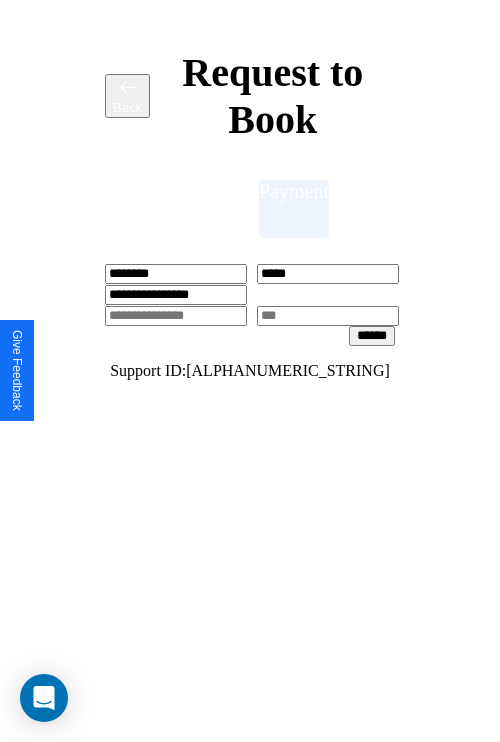 type on "**********" 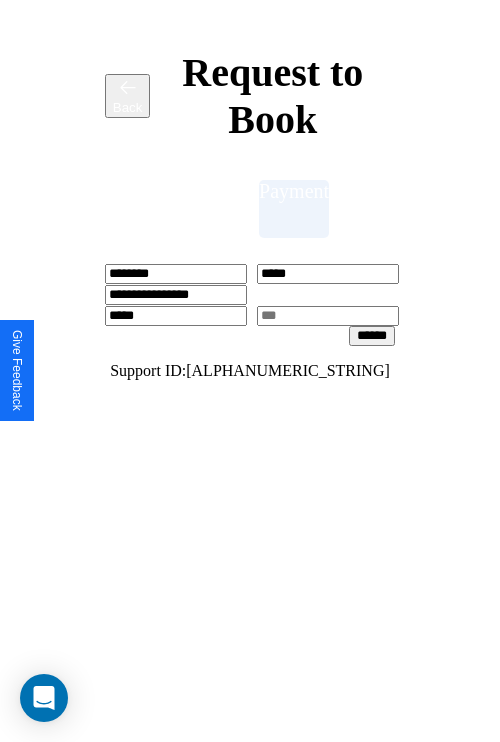 type on "*****" 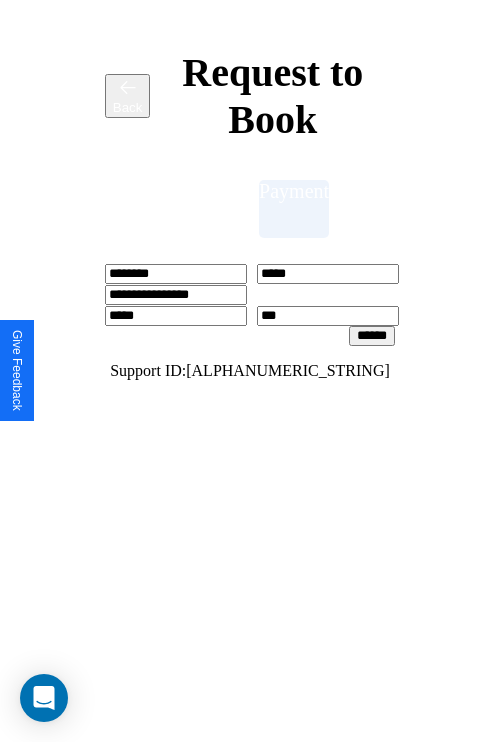 type on "***" 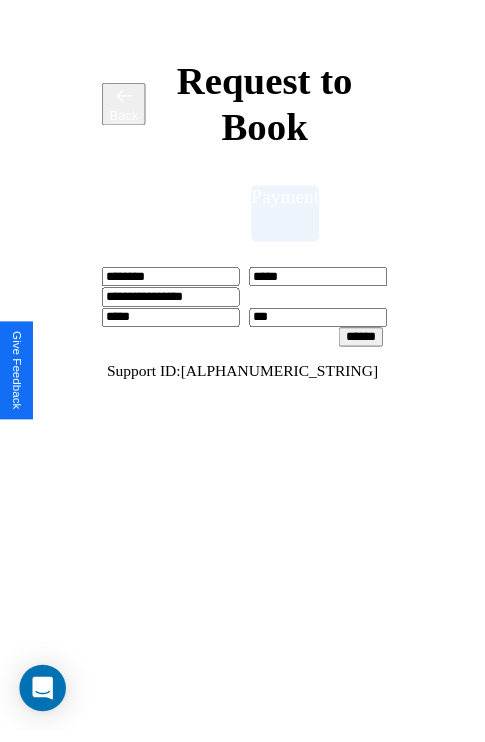 scroll, scrollTop: 0, scrollLeft: 72, axis: horizontal 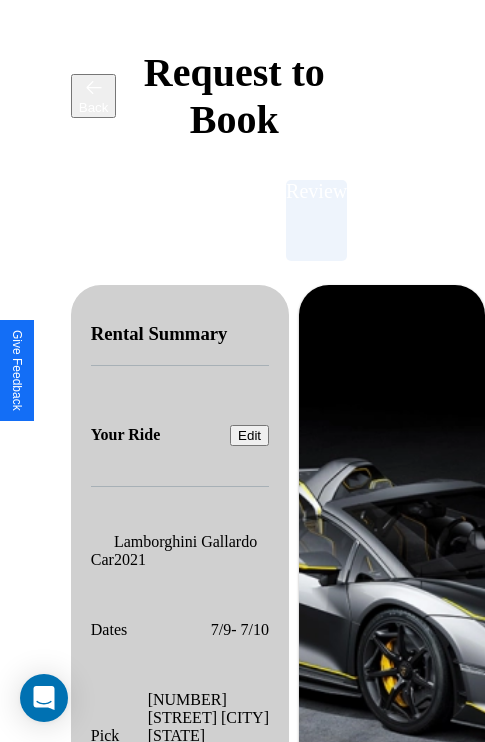 click on "Edit" at bounding box center [249, 435] 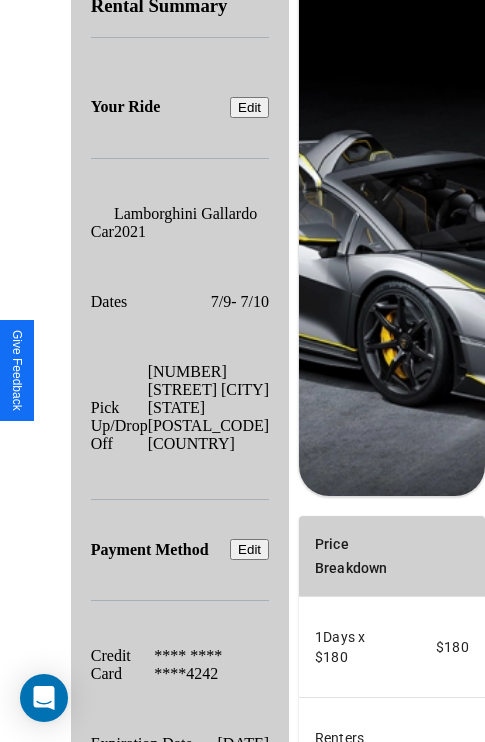 click on "Promo Code" at bounding box center (340, 925) 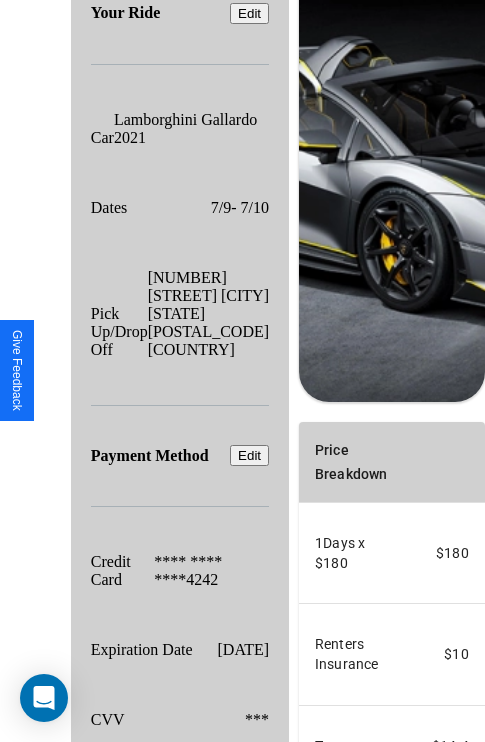 scroll, scrollTop: 482, scrollLeft: 72, axis: both 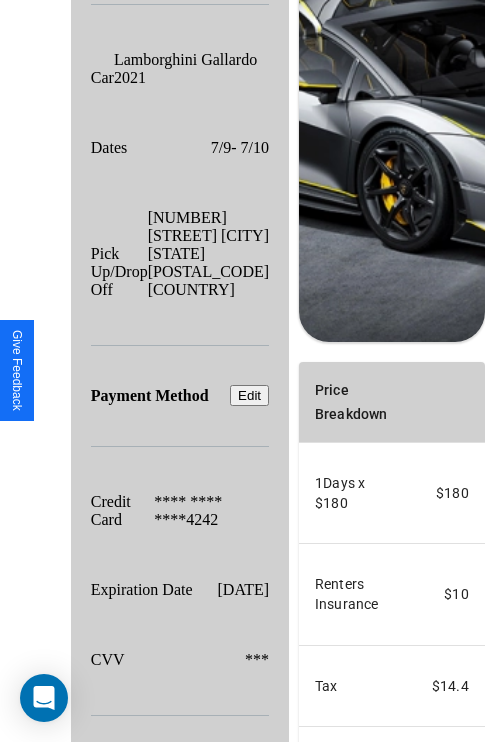click on "Confirm & Submit" at bounding box center (424, 925) 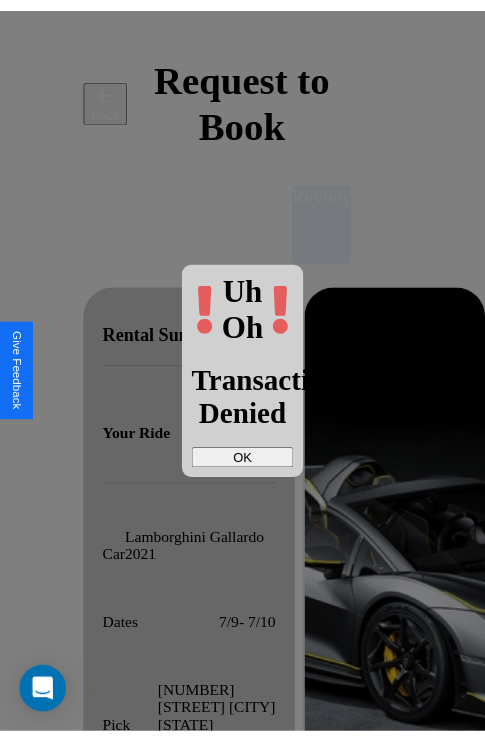 scroll, scrollTop: 0, scrollLeft: 69, axis: horizontal 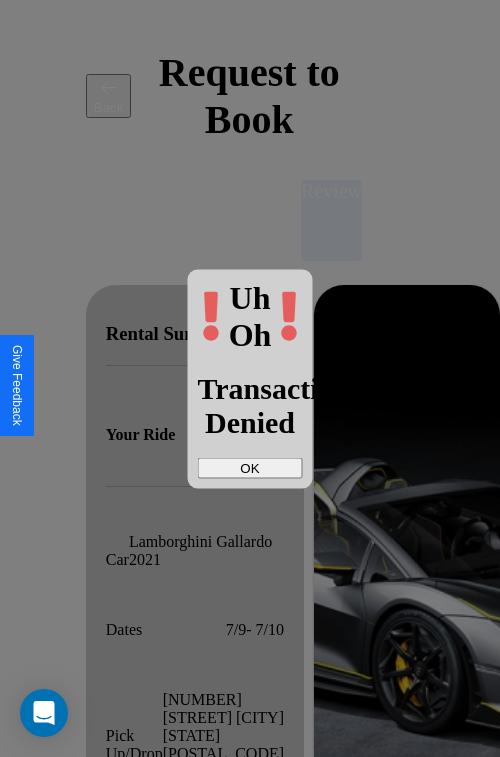click on "OK" at bounding box center [250, 467] 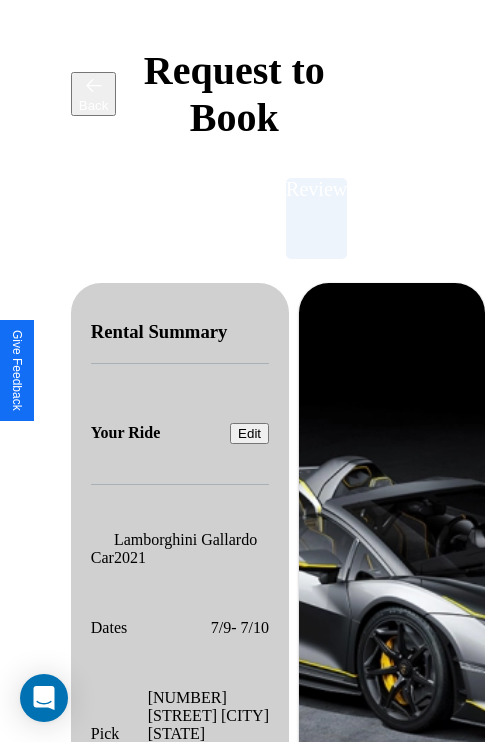 scroll, scrollTop: 0, scrollLeft: 69, axis: horizontal 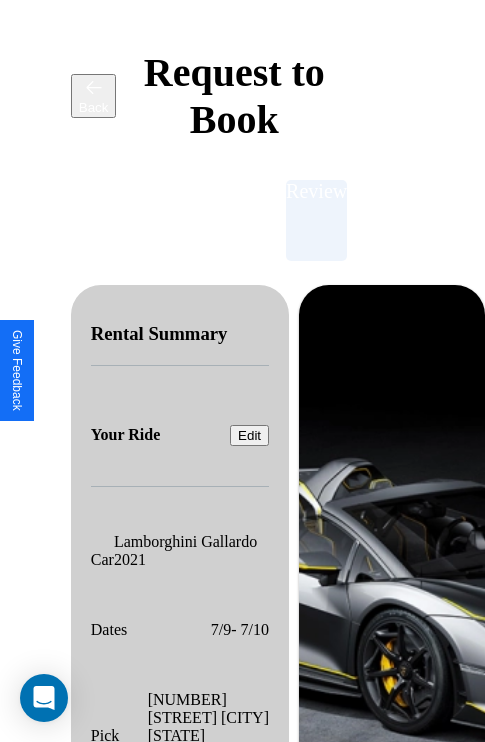 click on "Back" at bounding box center (94, 107) 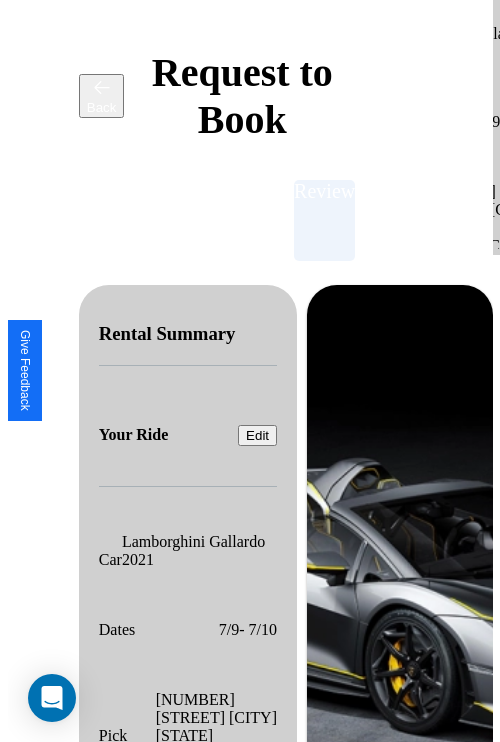 scroll, scrollTop: 0, scrollLeft: 84, axis: horizontal 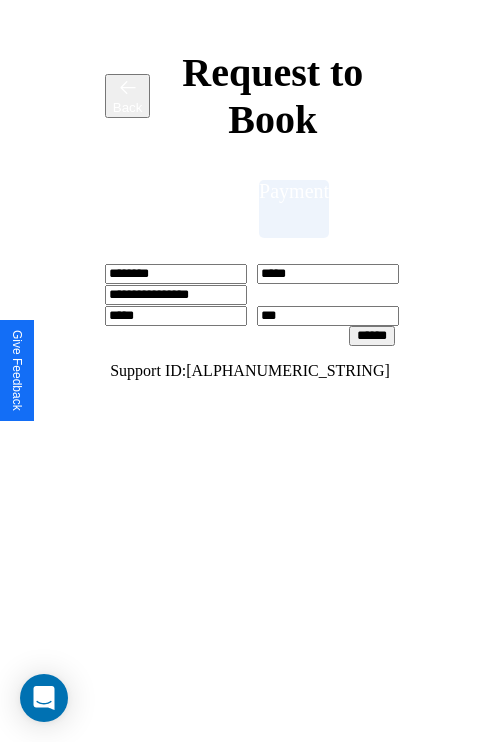 click on "******" at bounding box center [372, 336] 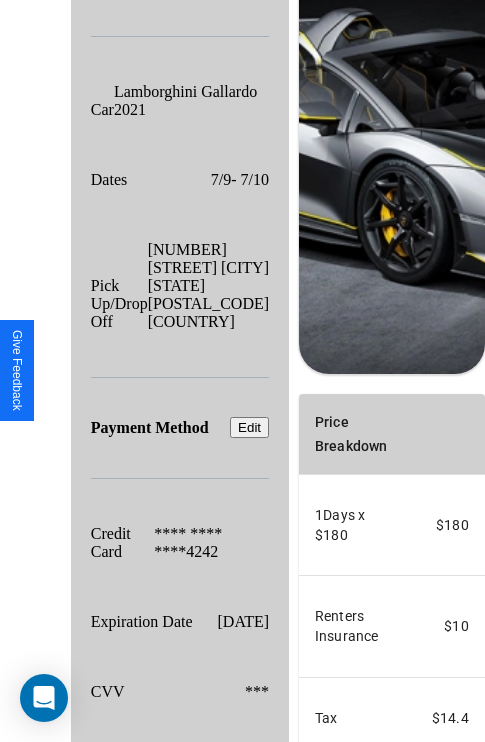 scroll, scrollTop: 482, scrollLeft: 72, axis: both 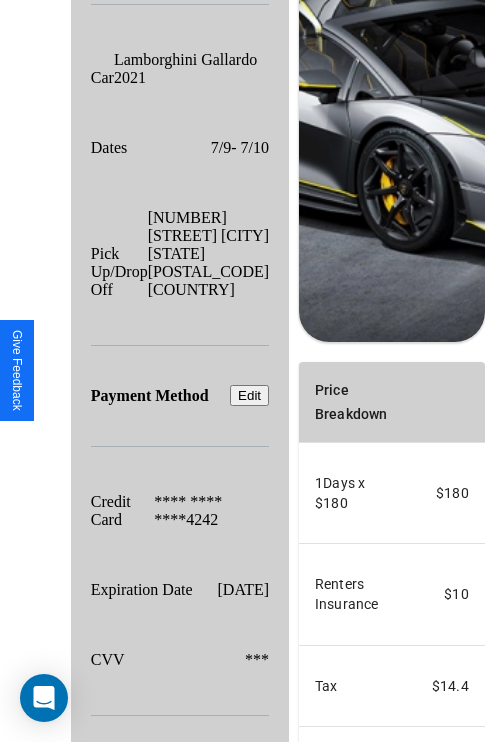 click on "Confirm & Submit" at bounding box center [424, 925] 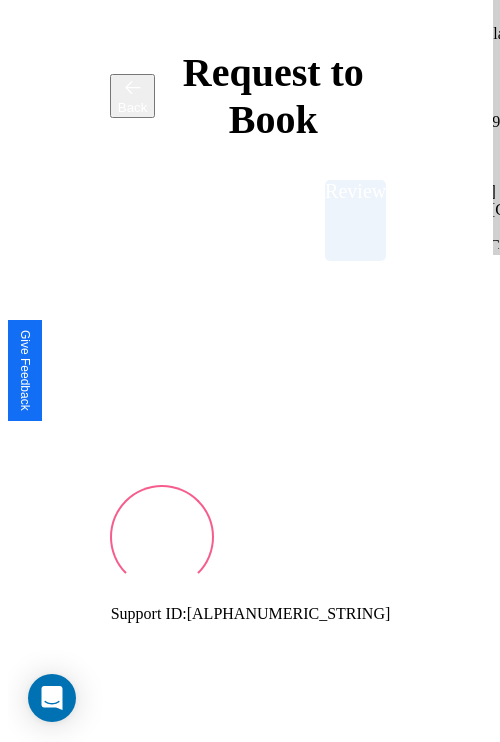 scroll, scrollTop: 0, scrollLeft: 72, axis: horizontal 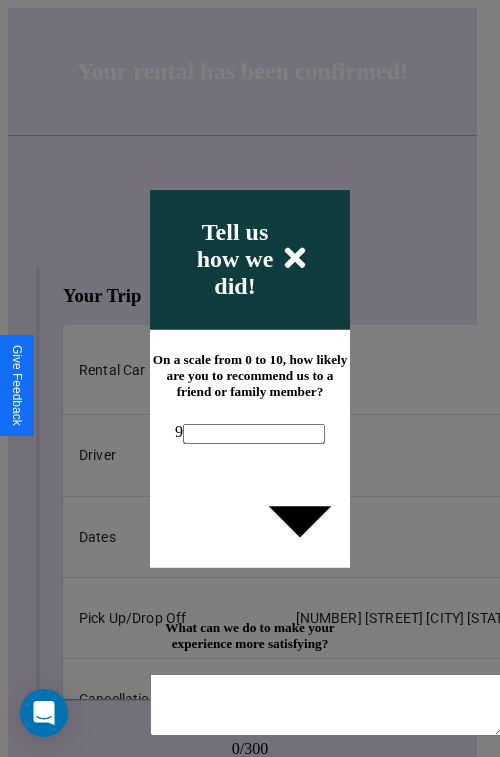 click on "9" at bounding box center (250, 432) 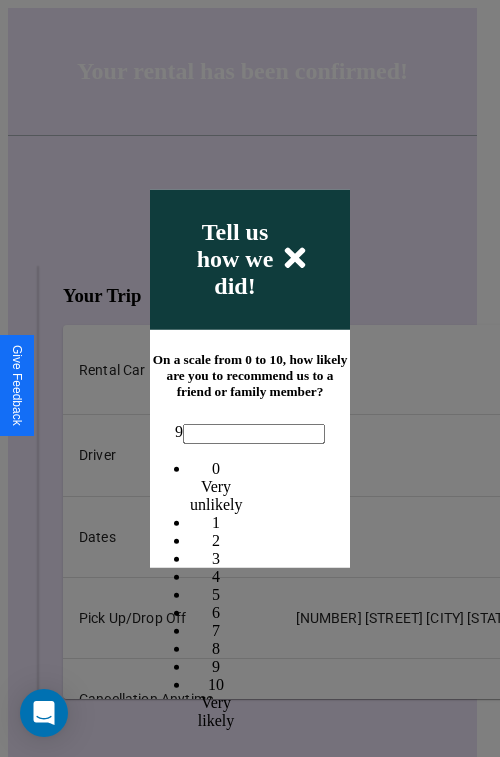 click on "8" at bounding box center [216, 647] 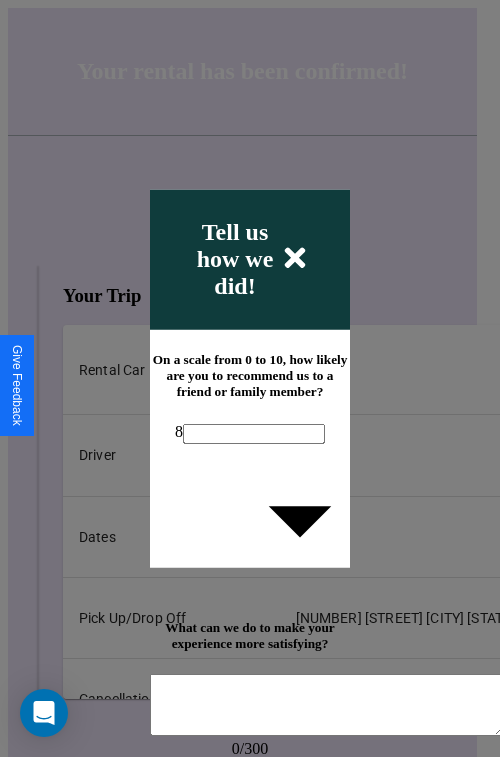 scroll, scrollTop: 286, scrollLeft: 0, axis: vertical 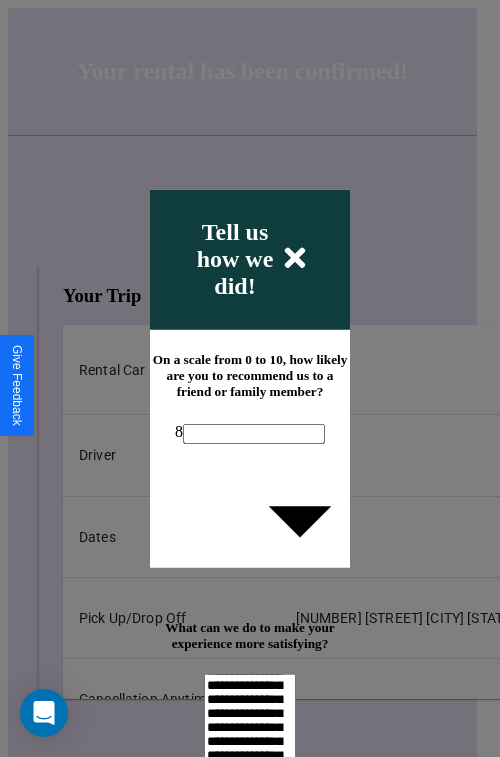 type on "**********" 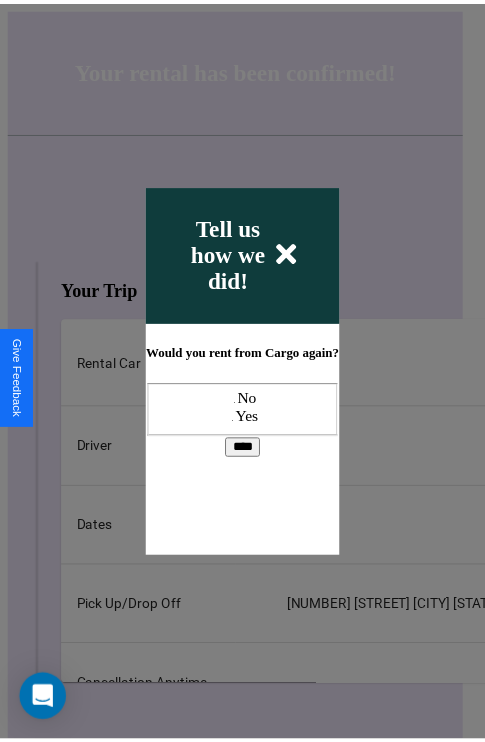 scroll, scrollTop: 0, scrollLeft: 0, axis: both 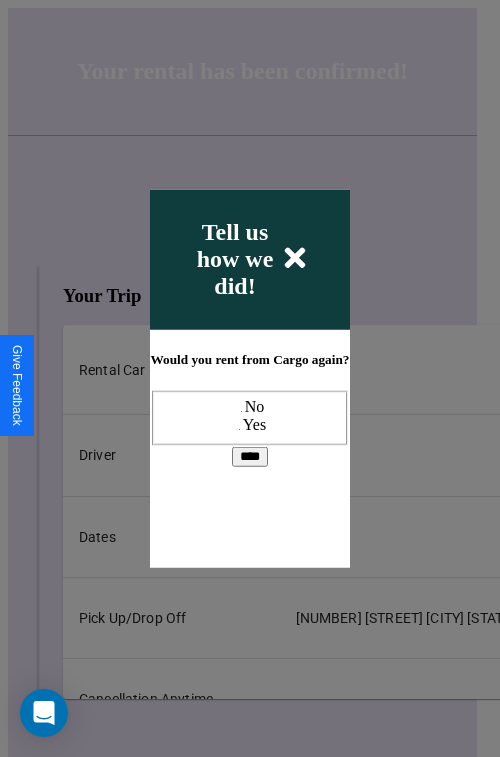 click at bounding box center [250, 378] 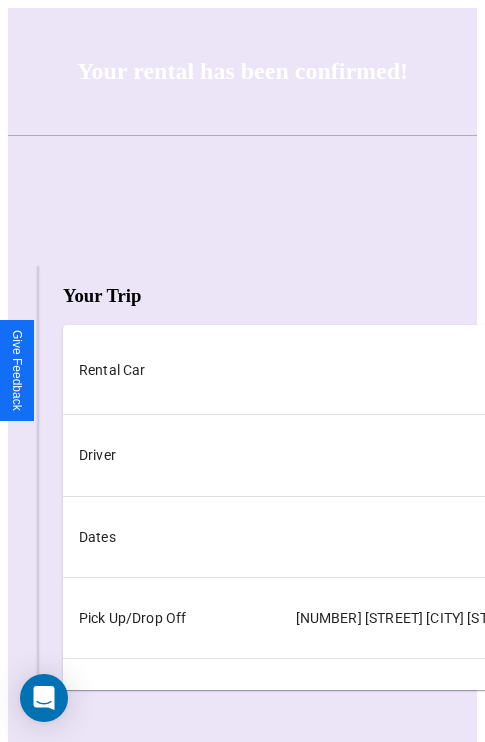 scroll, scrollTop: 0, scrollLeft: 235, axis: horizontal 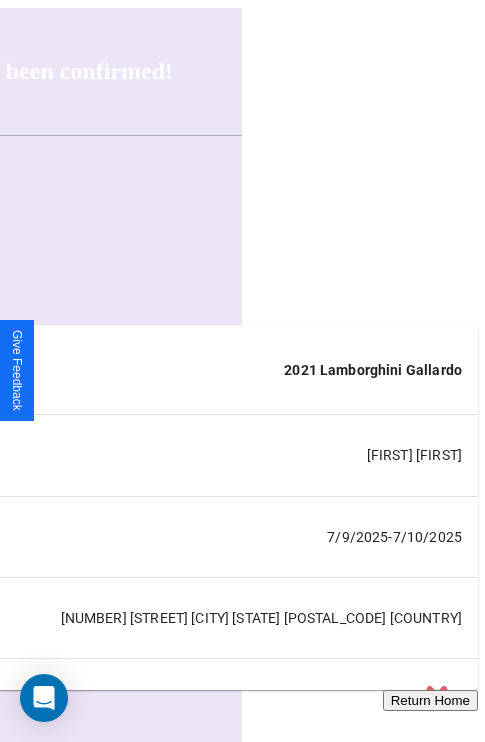 click on "Return Home" at bounding box center [430, 700] 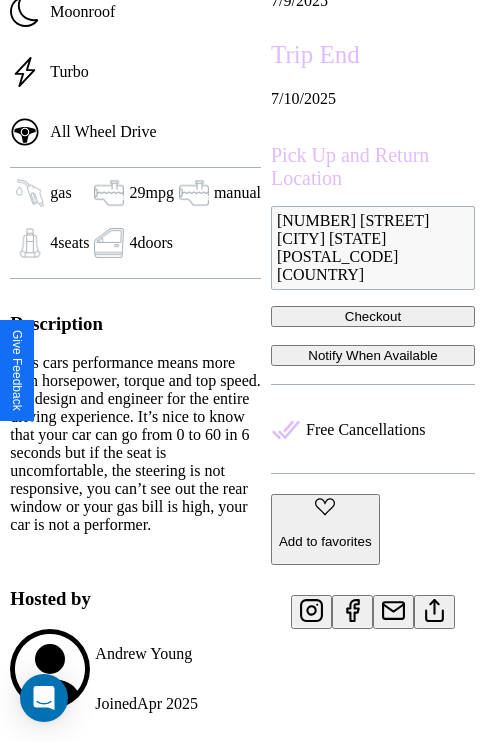 scroll, scrollTop: 604, scrollLeft: 68, axis: both 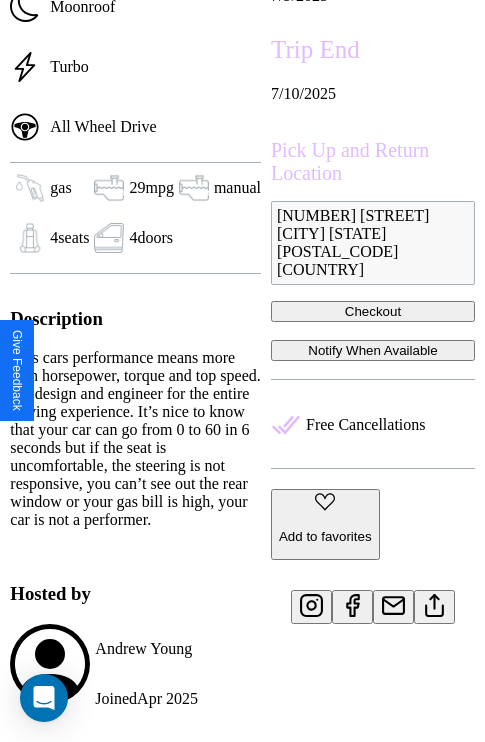 click on "Add to favorites" at bounding box center [325, 536] 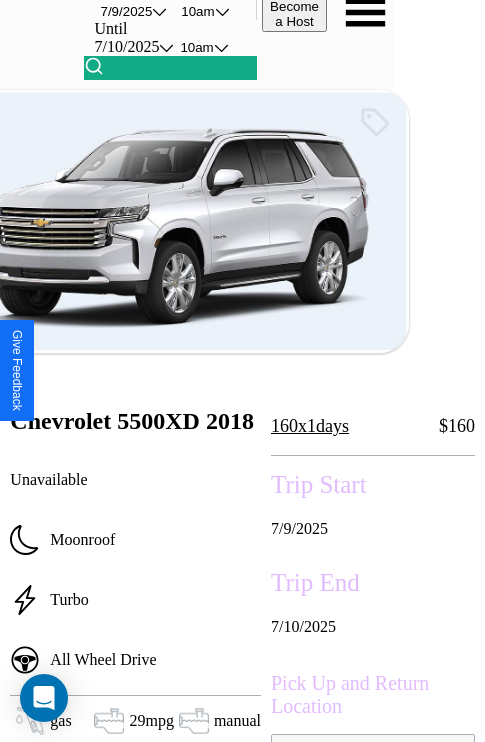 scroll, scrollTop: 44, scrollLeft: 68, axis: both 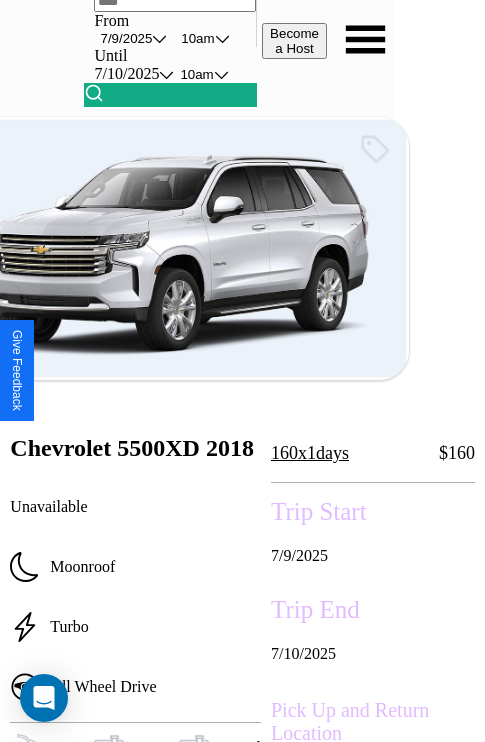 click on "160  x  1  days" at bounding box center (310, 453) 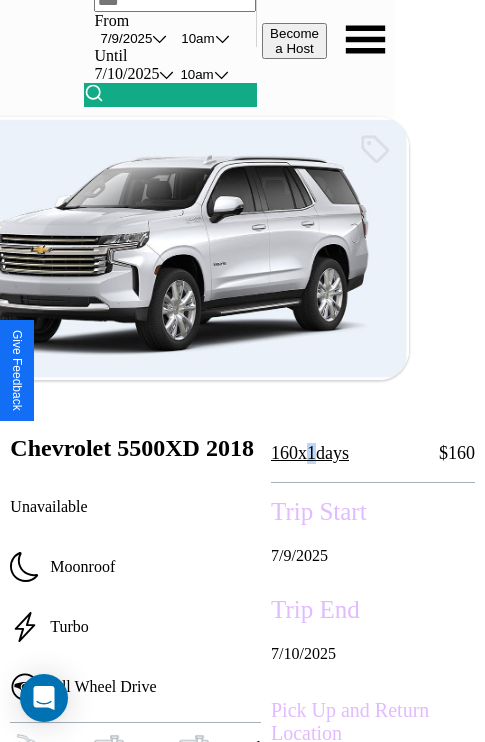 click on "160  x  1  days" at bounding box center (310, 453) 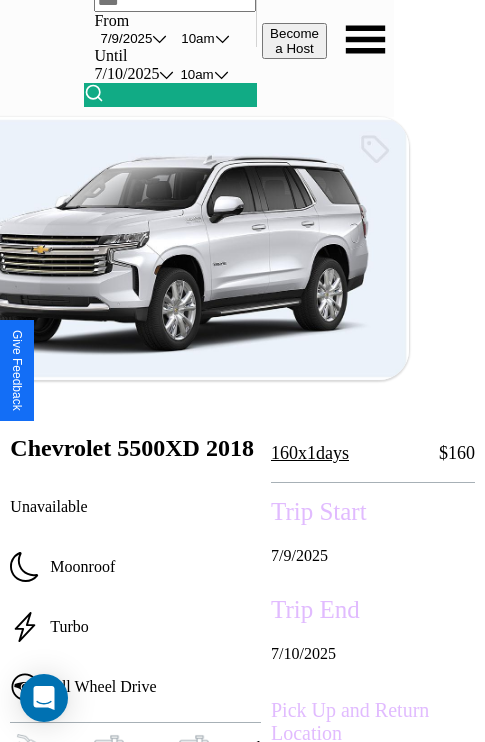 click on "160  x  1  days" at bounding box center [310, 453] 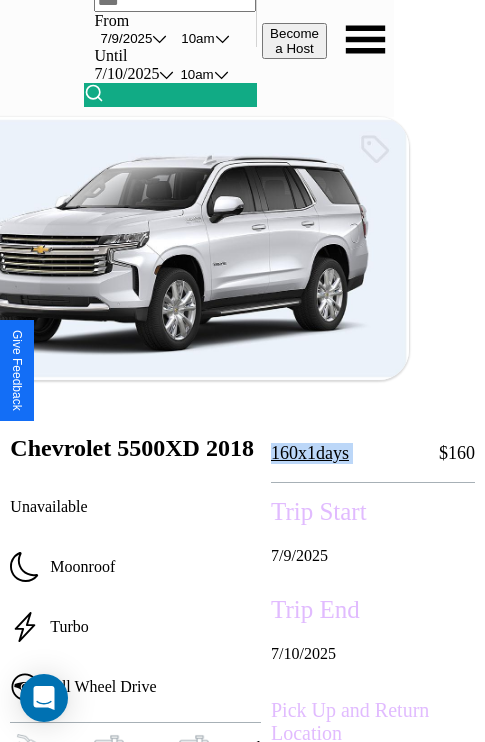 click on "160  x  1  days" at bounding box center [310, 453] 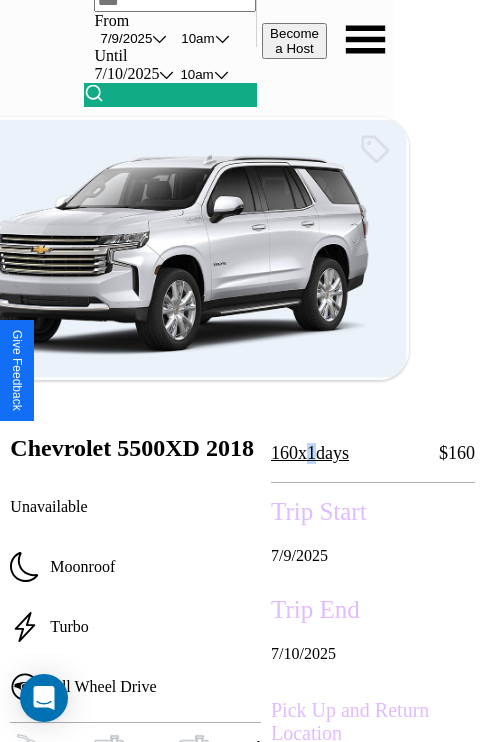click on "160  x  1  days" at bounding box center (310, 453) 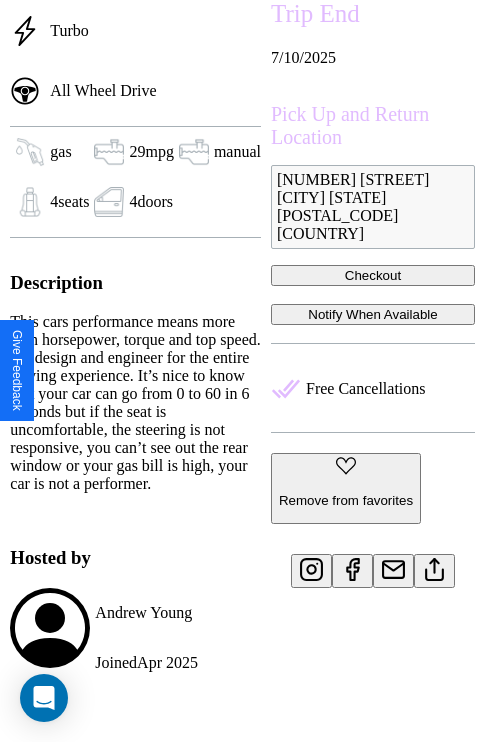 scroll, scrollTop: 673, scrollLeft: 68, axis: both 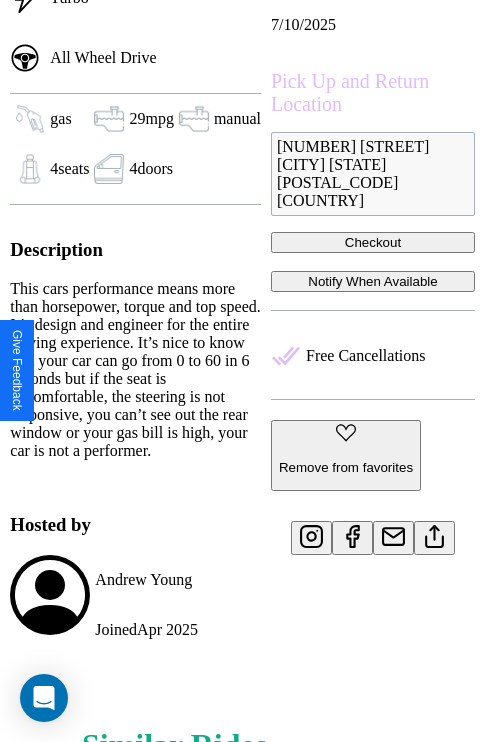 click at bounding box center [434, 533] 